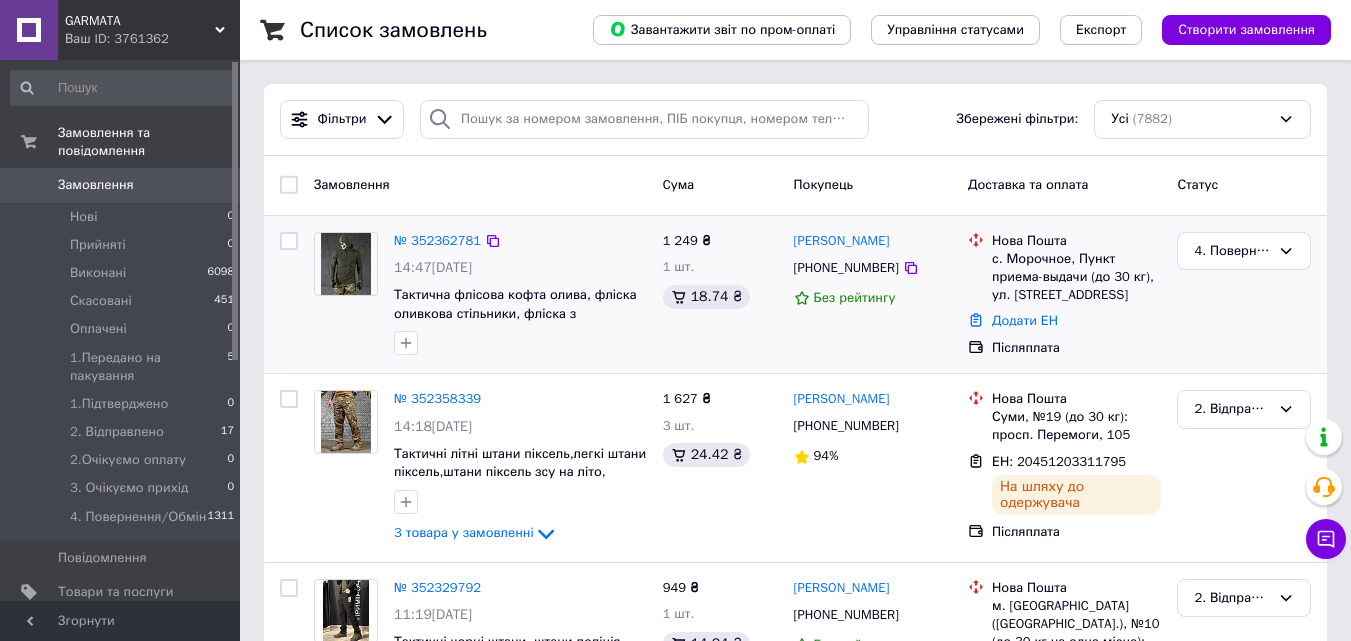 scroll, scrollTop: 0, scrollLeft: 0, axis: both 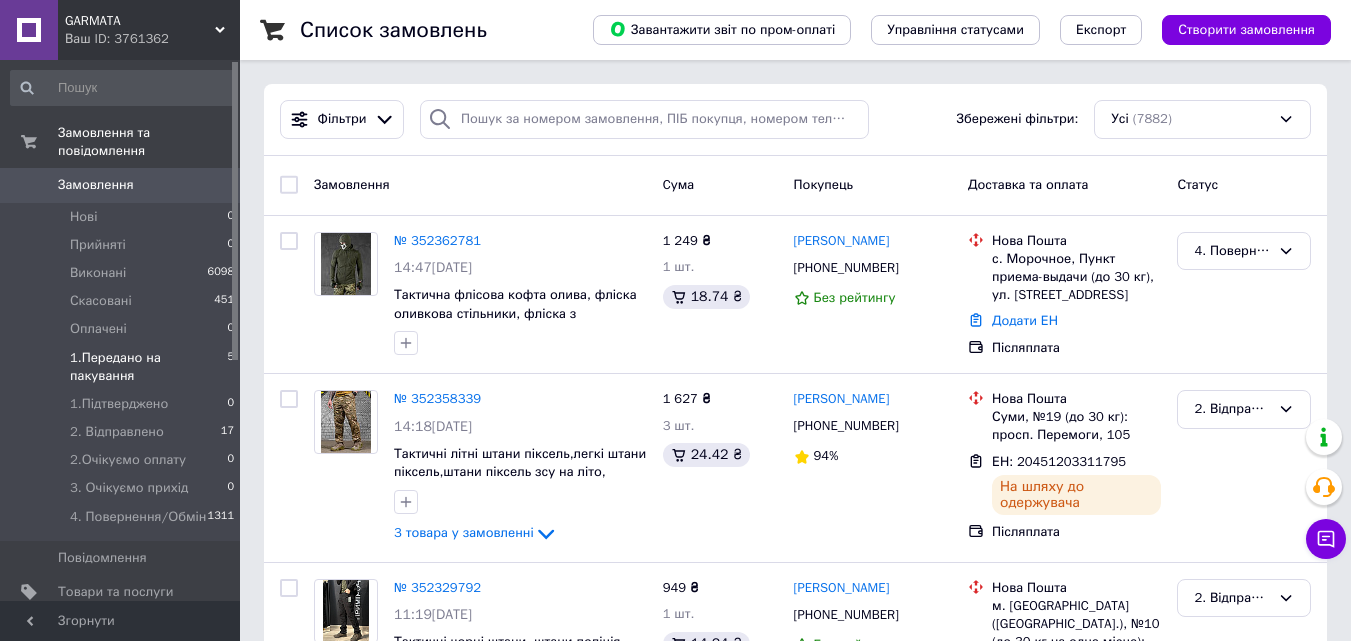 click on "Оплачені 0" at bounding box center (123, 329) 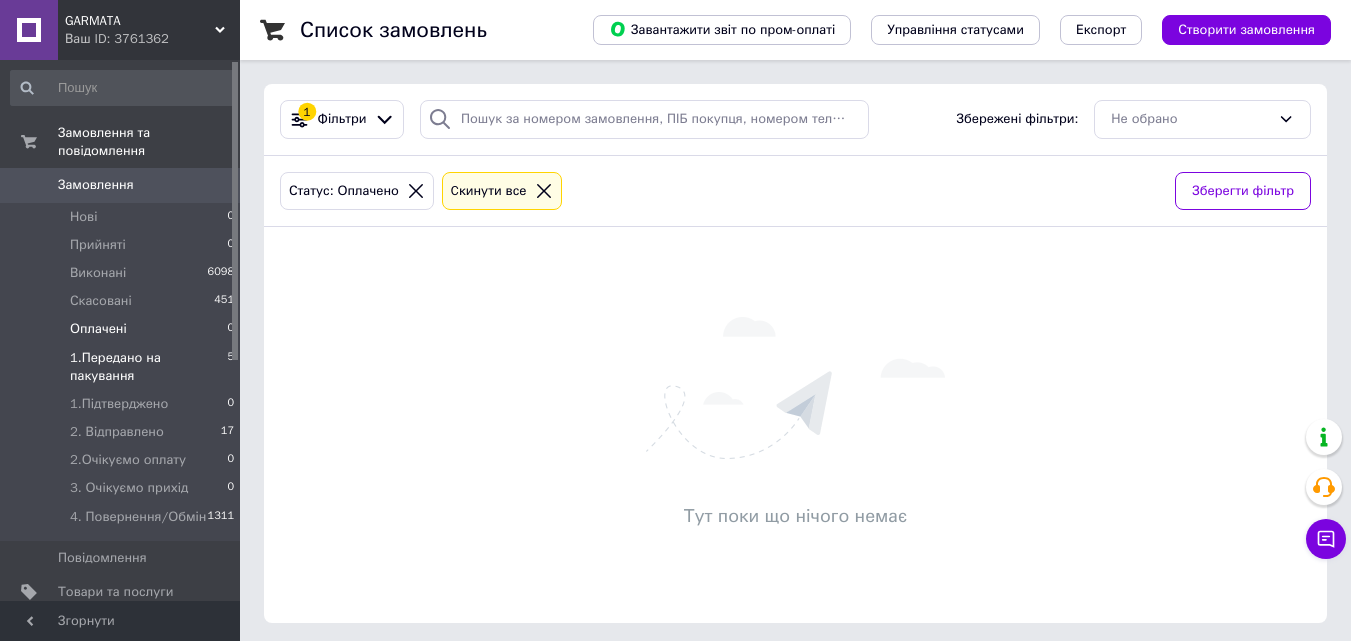 click on "1.Передано на пакування" at bounding box center [148, 367] 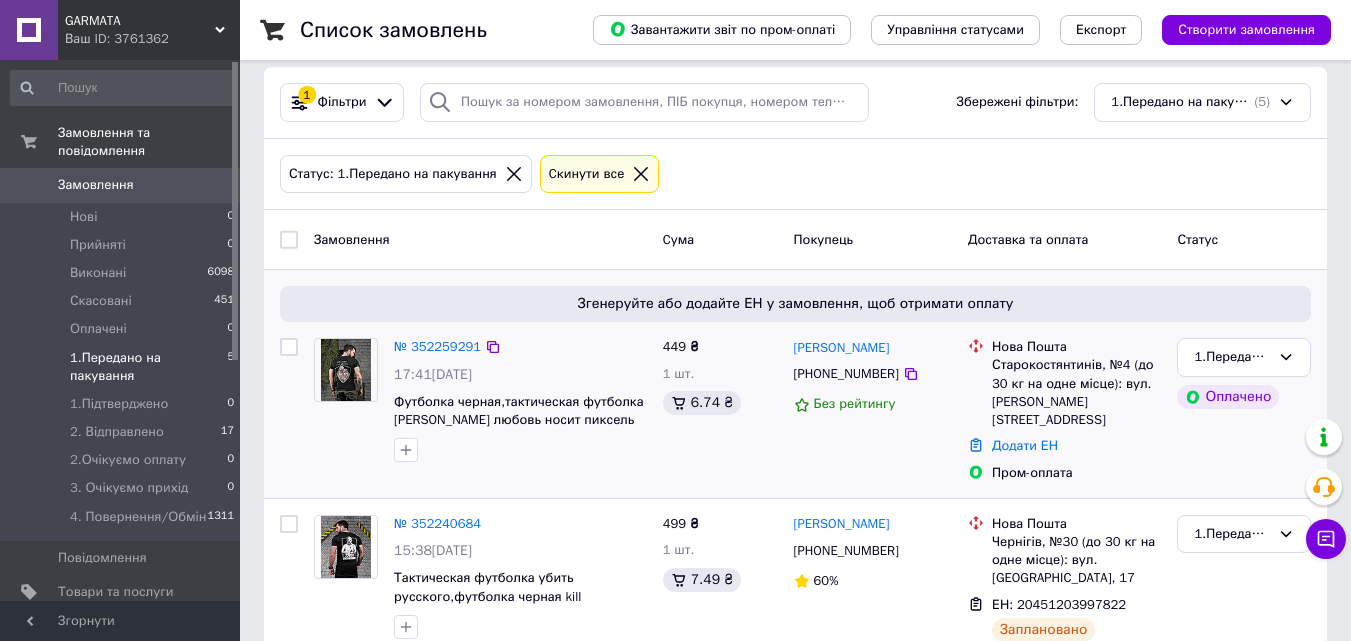 scroll, scrollTop: 0, scrollLeft: 0, axis: both 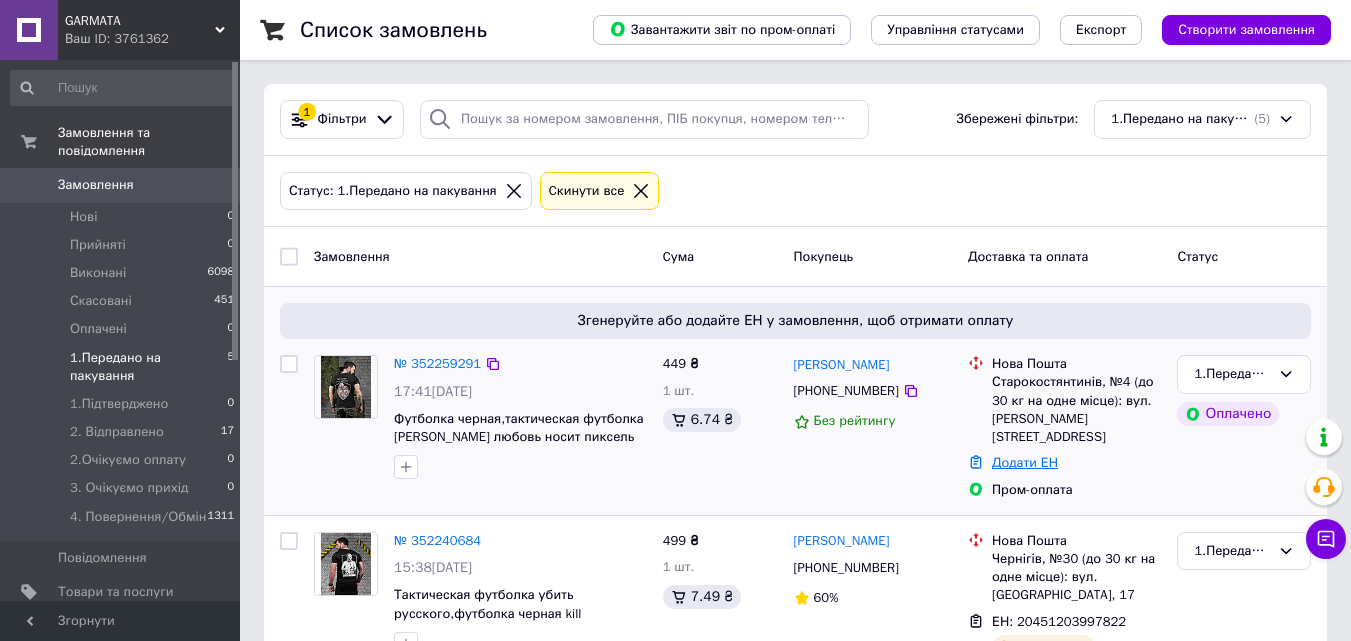 click on "Додати ЕН" at bounding box center (1025, 462) 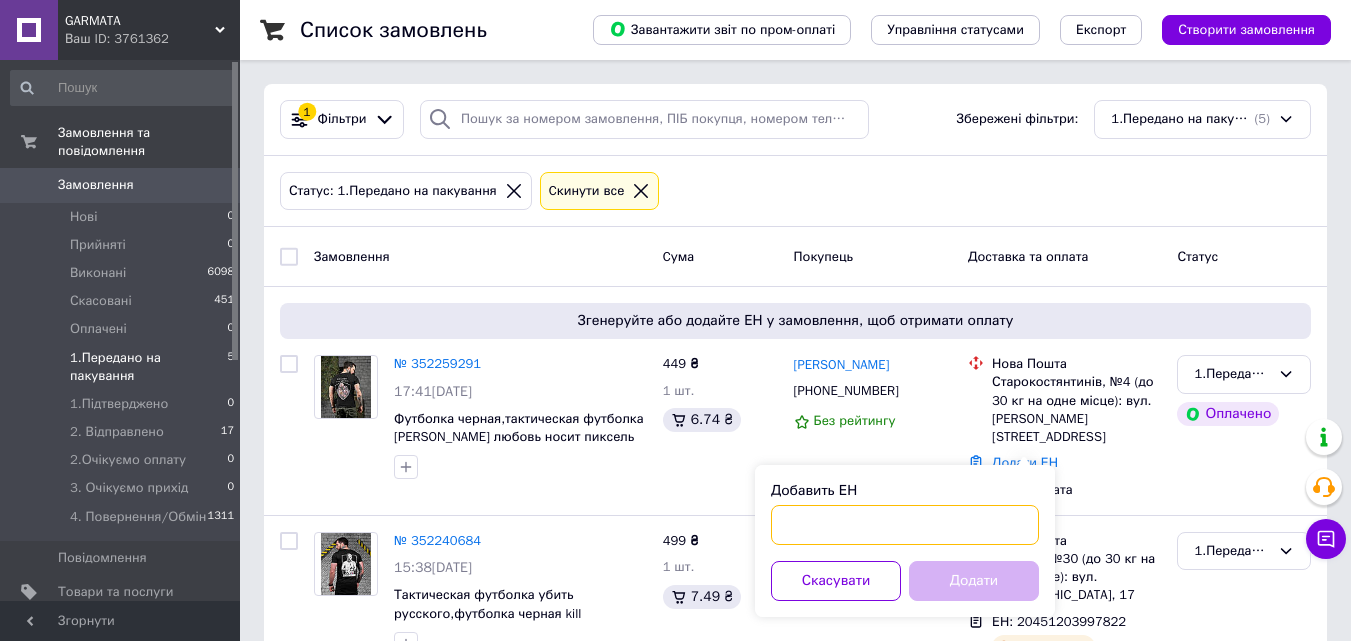 click on "Добавить ЕН" at bounding box center [905, 525] 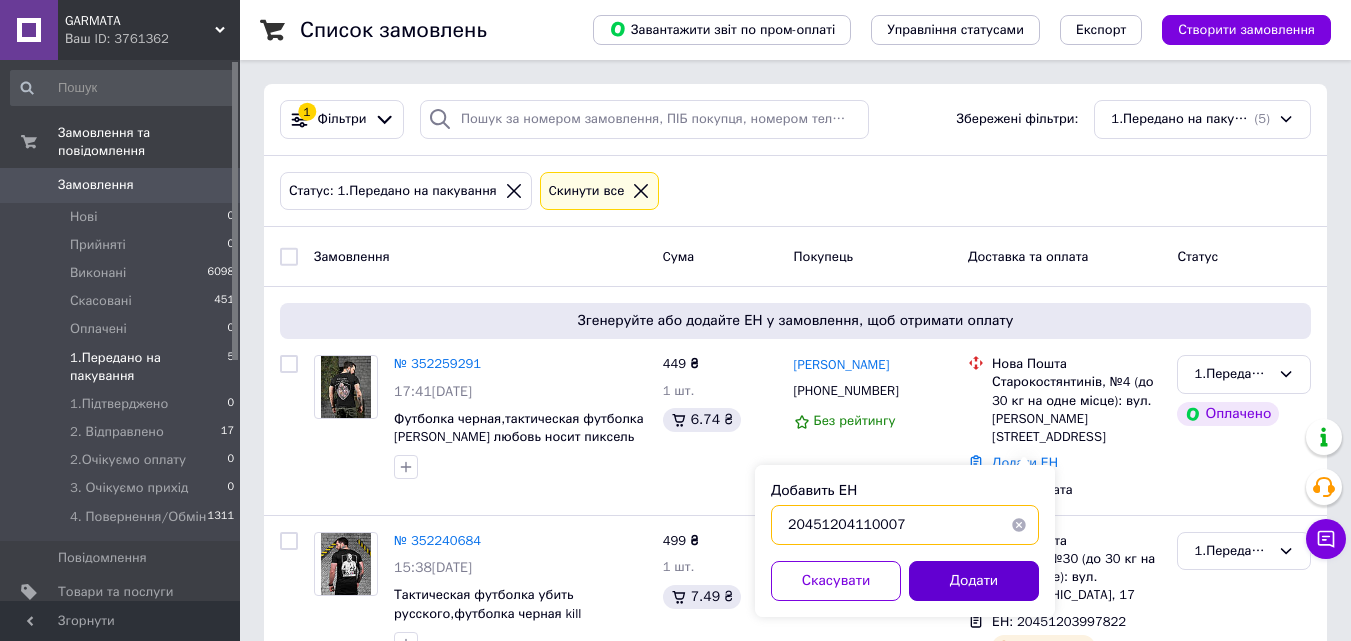 type on "20451204110007" 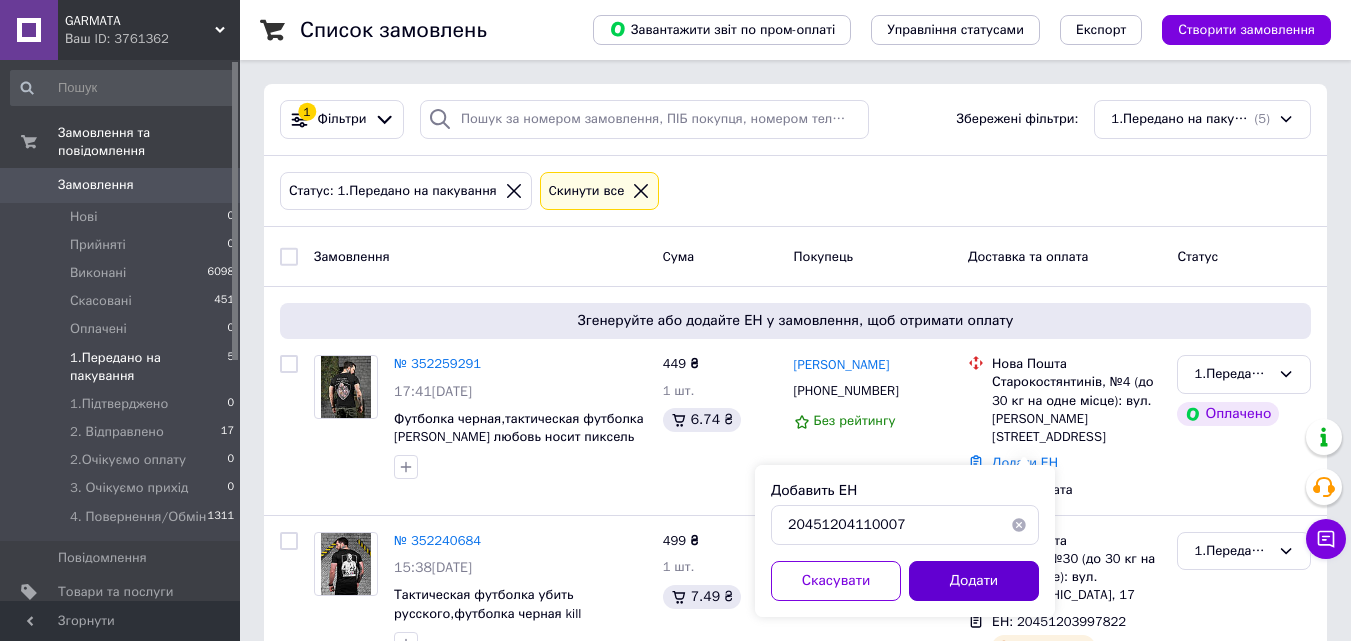 click on "Додати" at bounding box center [974, 581] 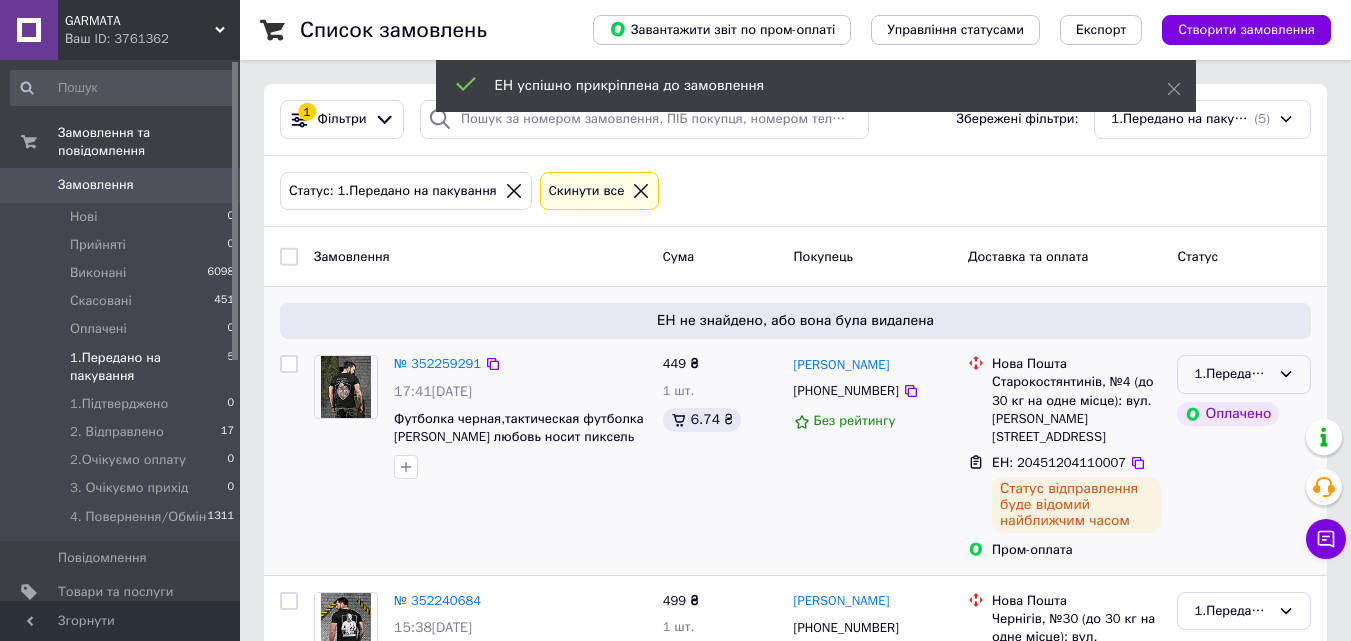 click 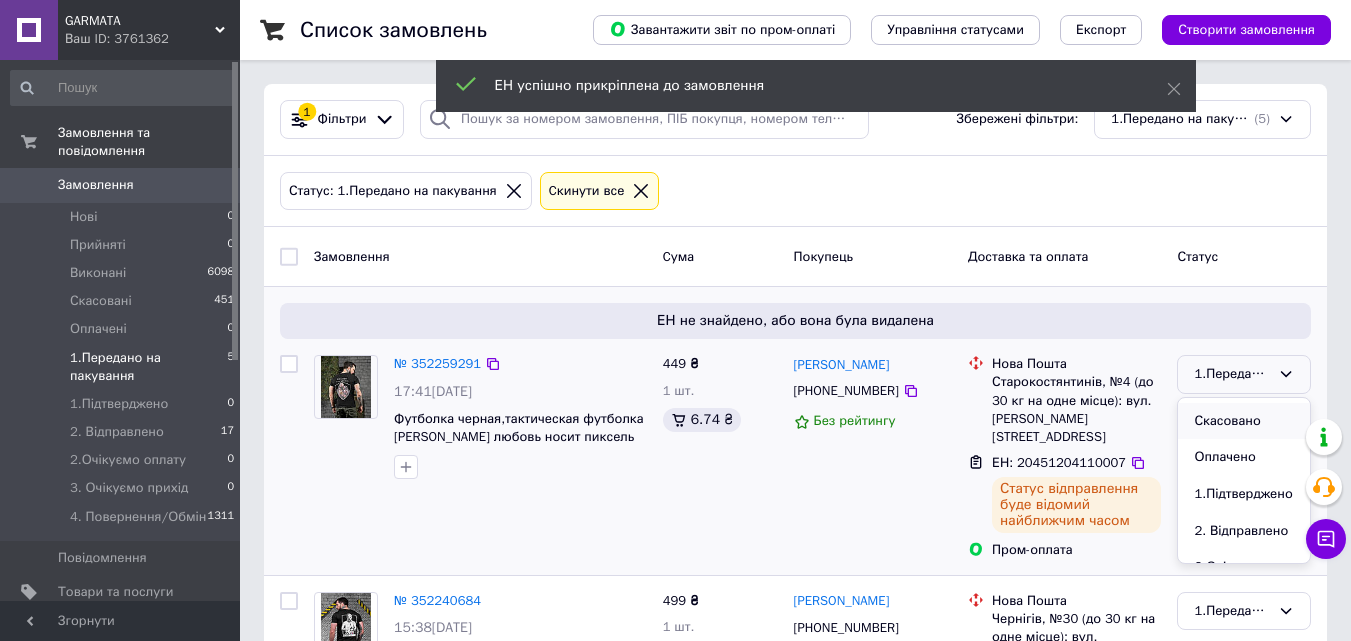 scroll, scrollTop: 100, scrollLeft: 0, axis: vertical 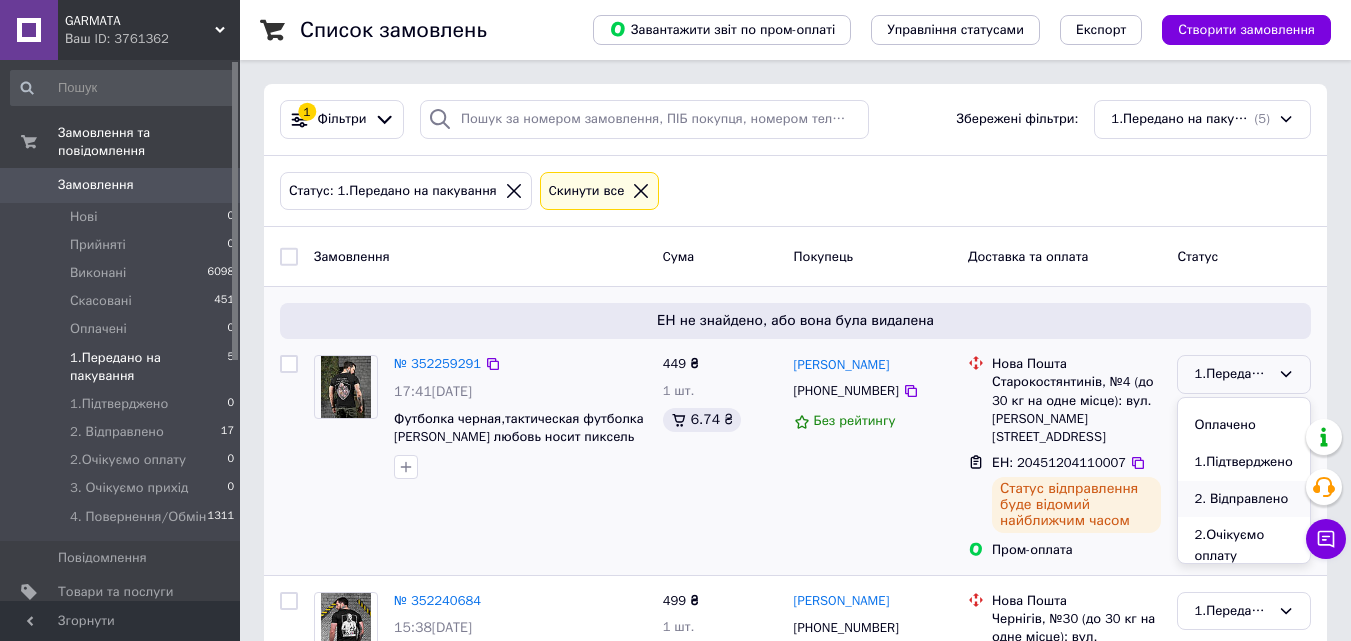 click on "2. Відправлено" at bounding box center (1244, 499) 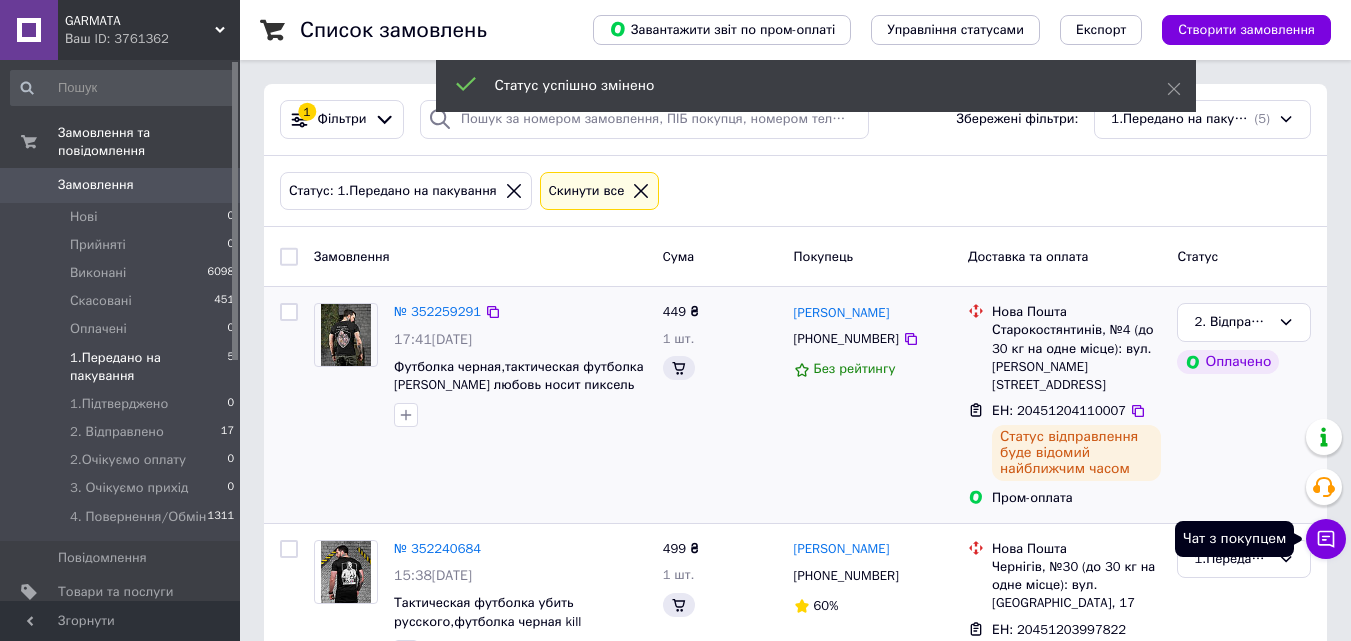click 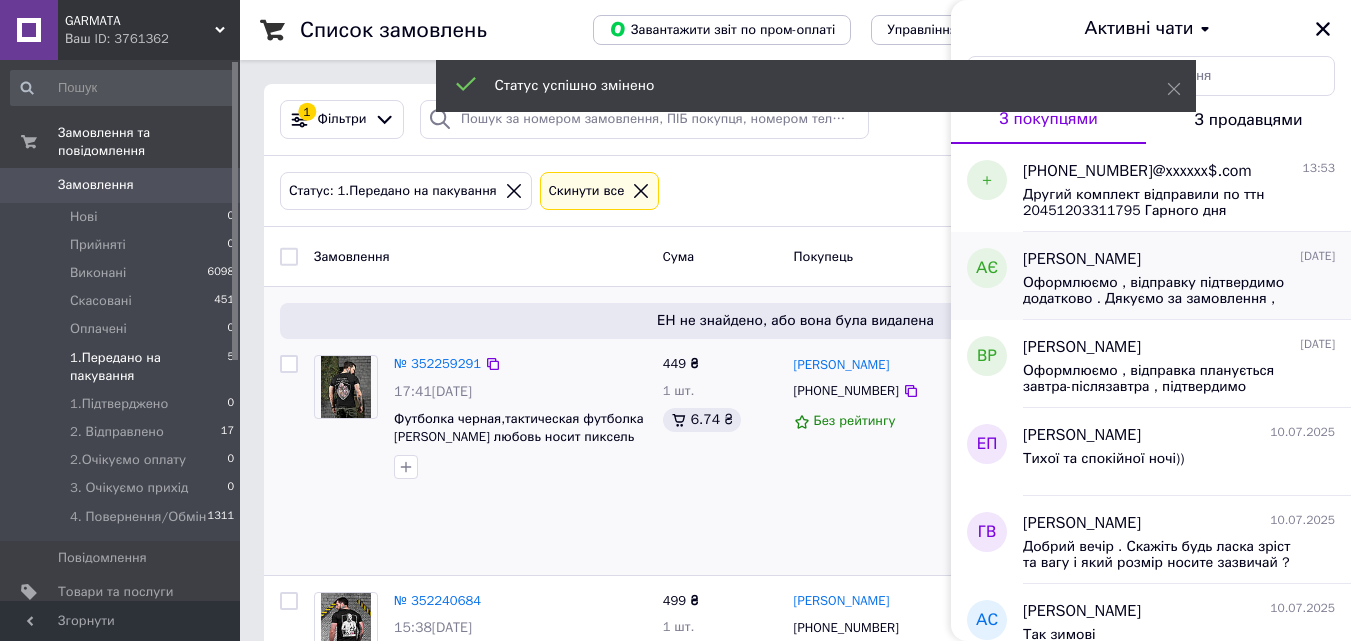 click on "Оформлюємо , відправку підтвердимо додатково . Дякуємо за замовлення , гарного вечора" at bounding box center (1165, 291) 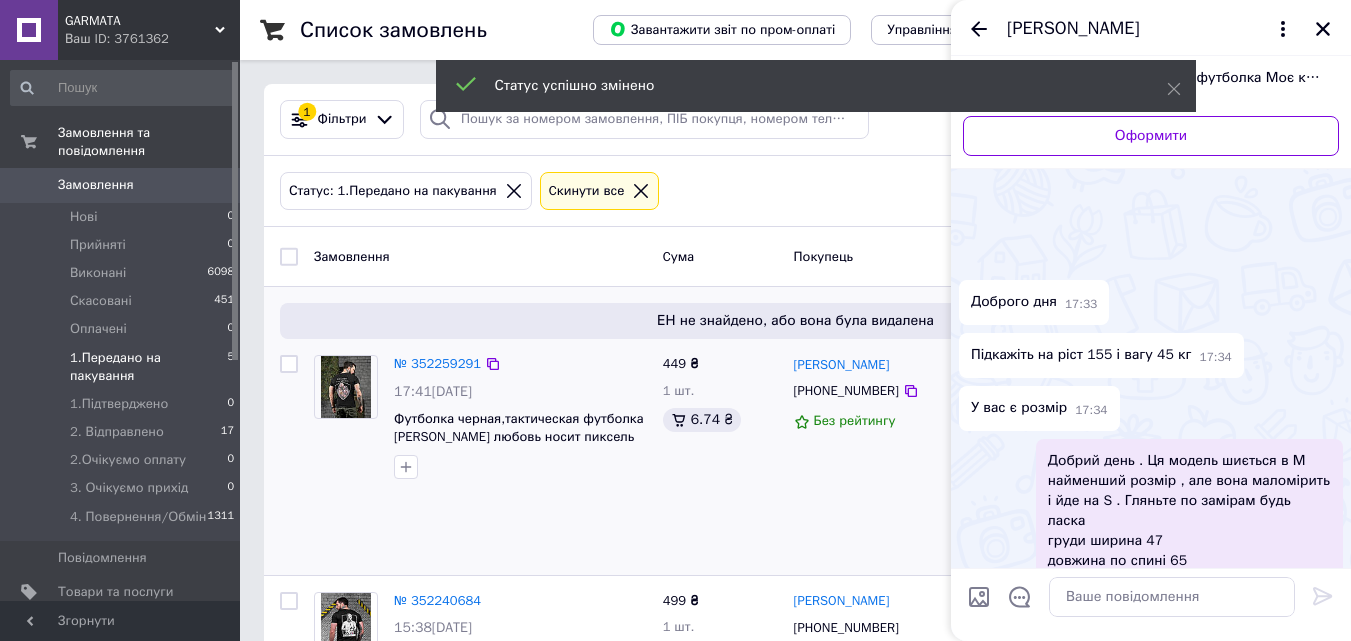 scroll, scrollTop: 729, scrollLeft: 0, axis: vertical 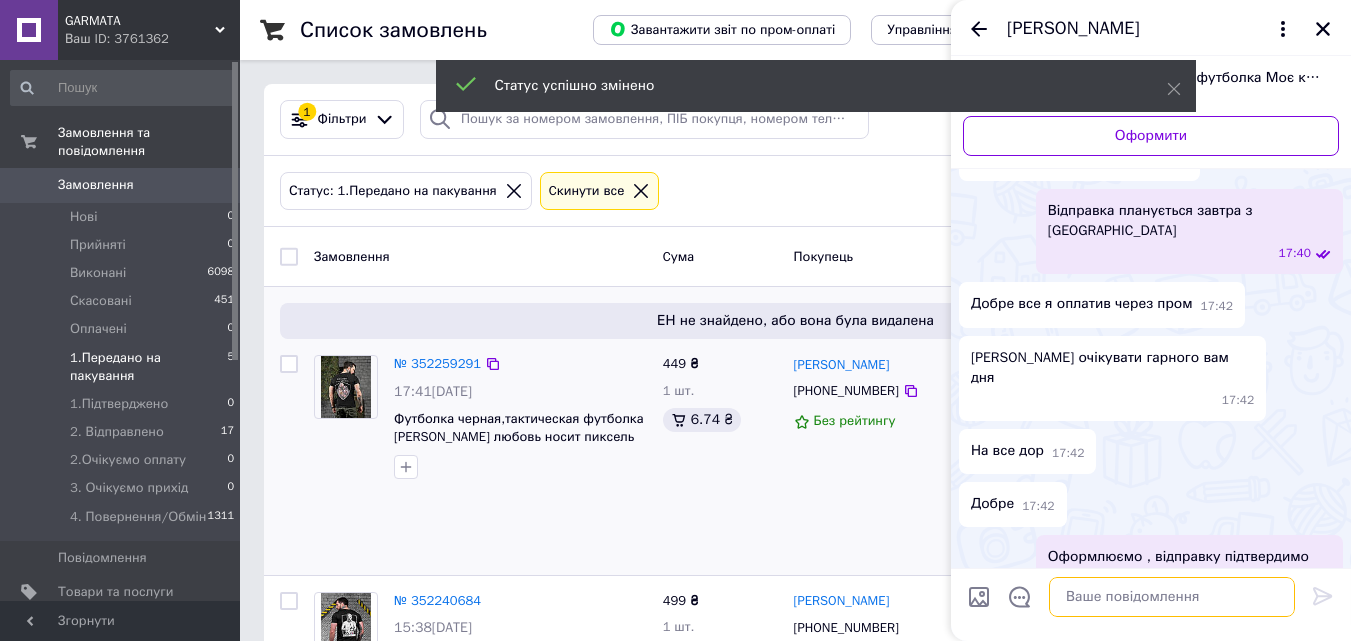 click at bounding box center [1172, 597] 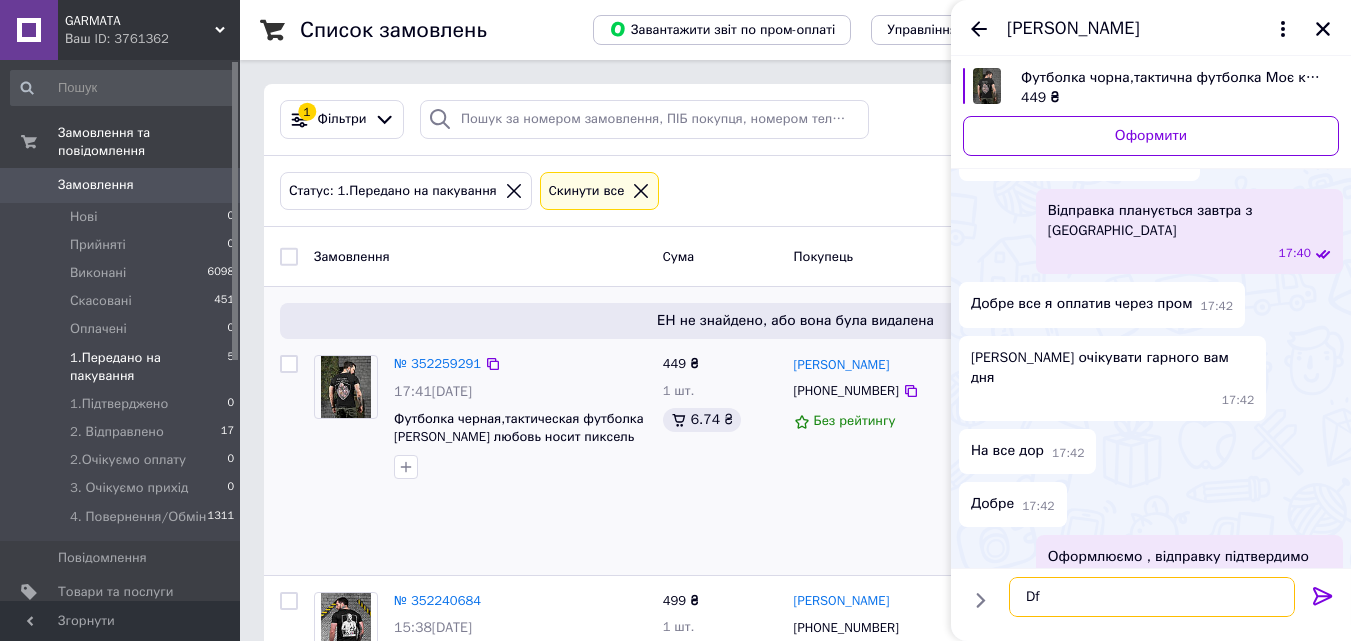 type on "D" 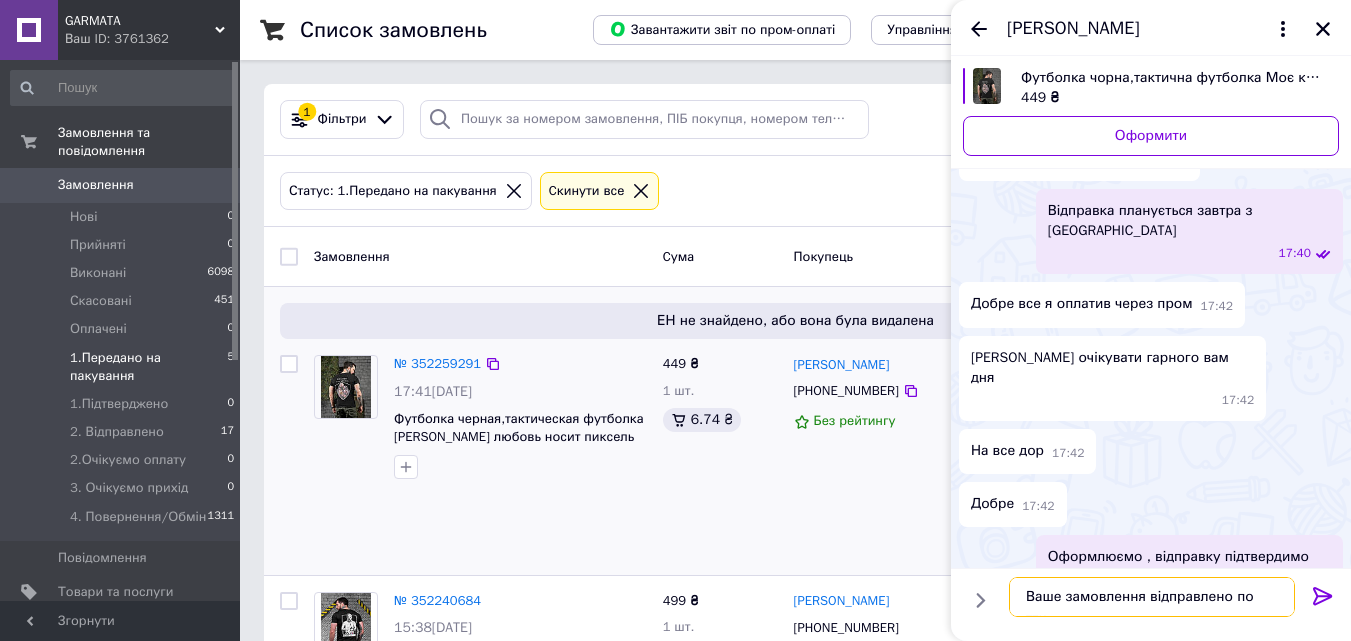 paste on "20451204110007" 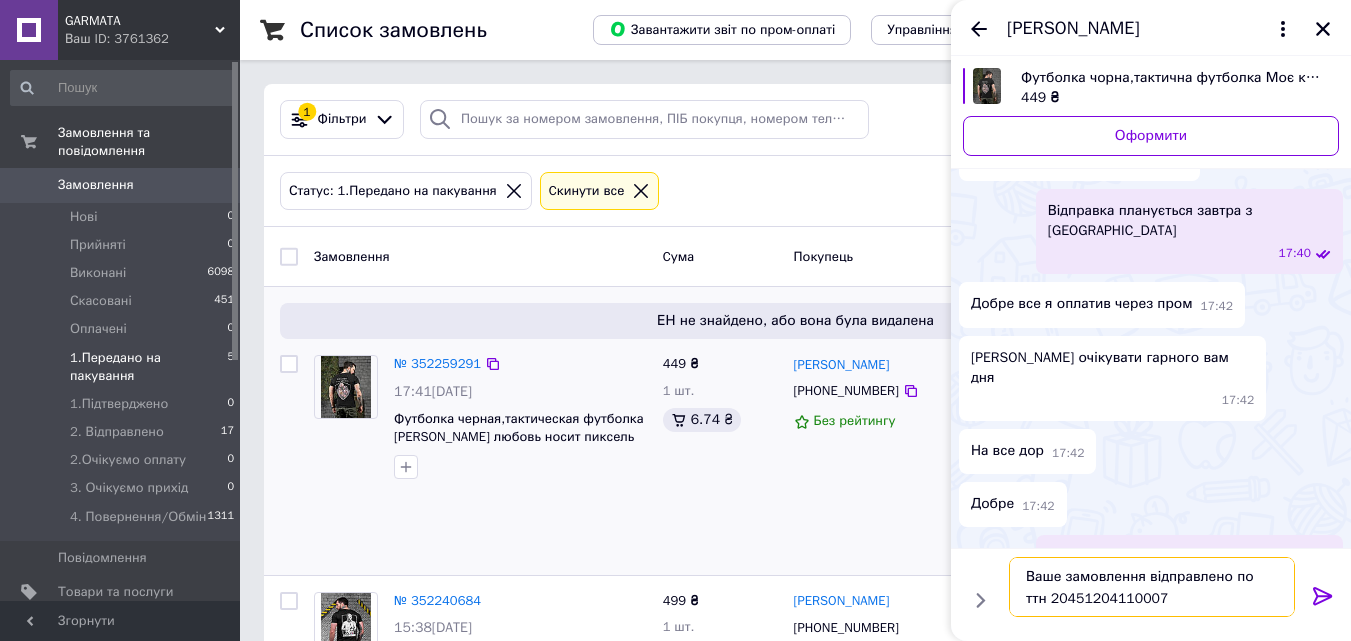 scroll, scrollTop: 14, scrollLeft: 0, axis: vertical 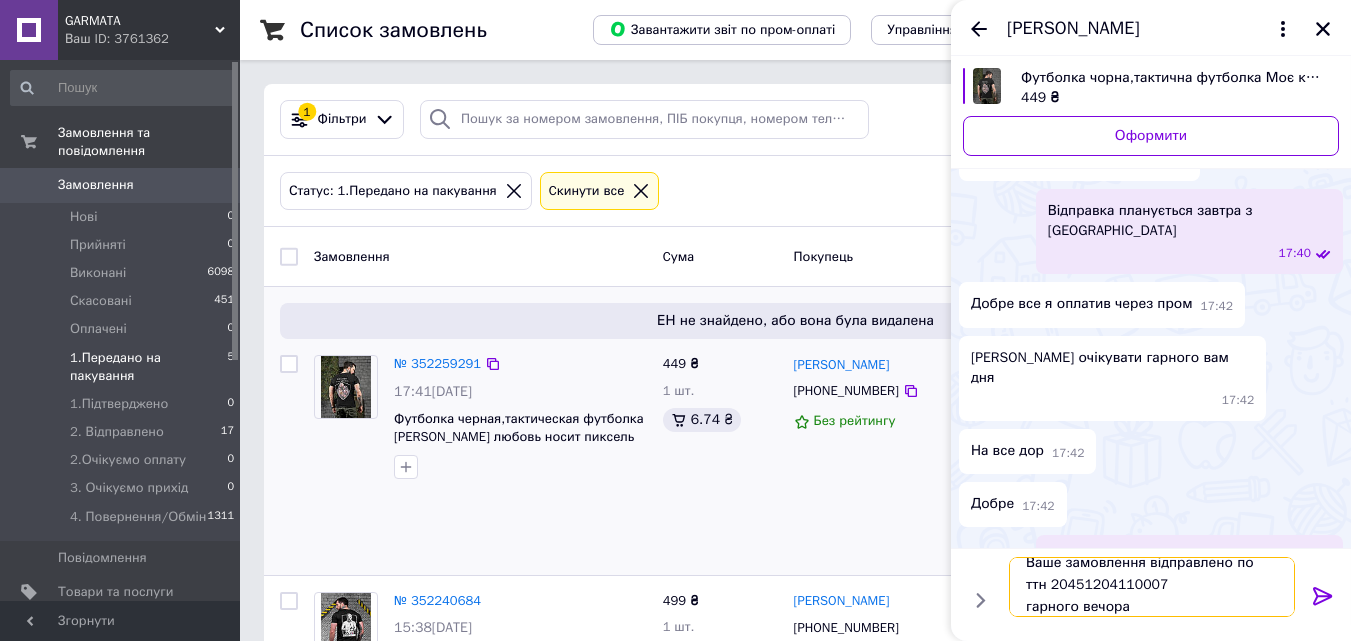 type on "Ваше замовлення відправлено по ттн 20451204110007
гарного вечора" 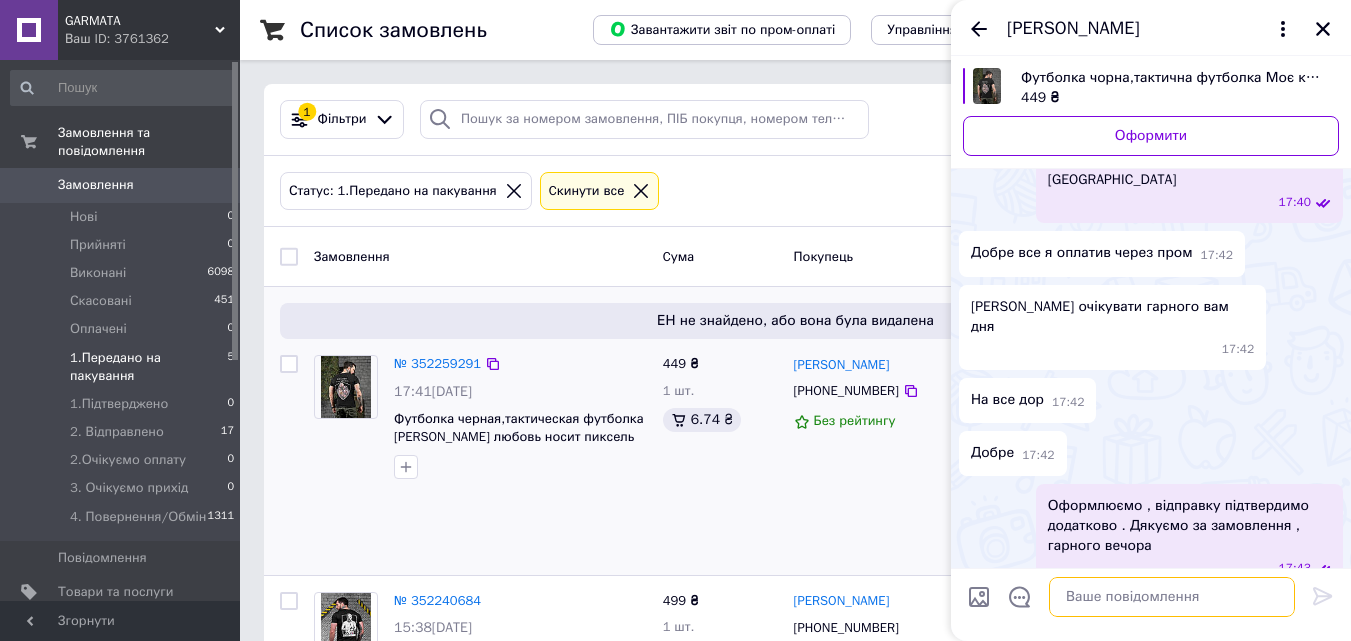 scroll, scrollTop: 0, scrollLeft: 0, axis: both 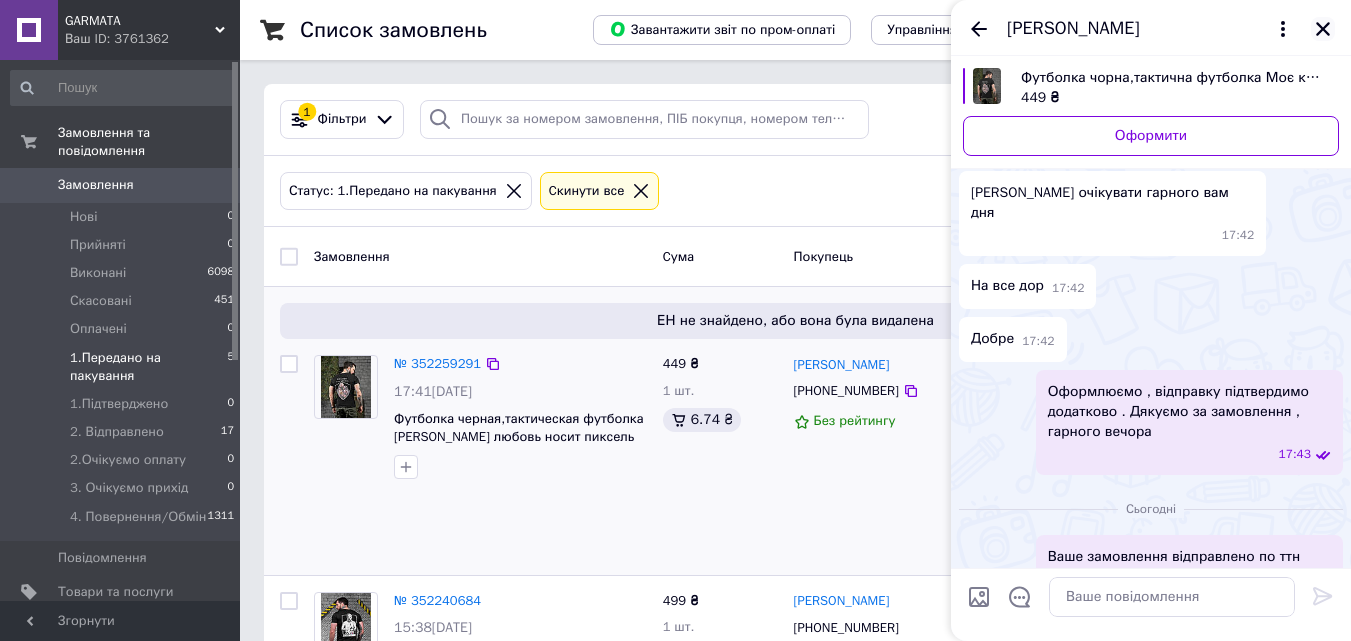 click at bounding box center (1323, 29) 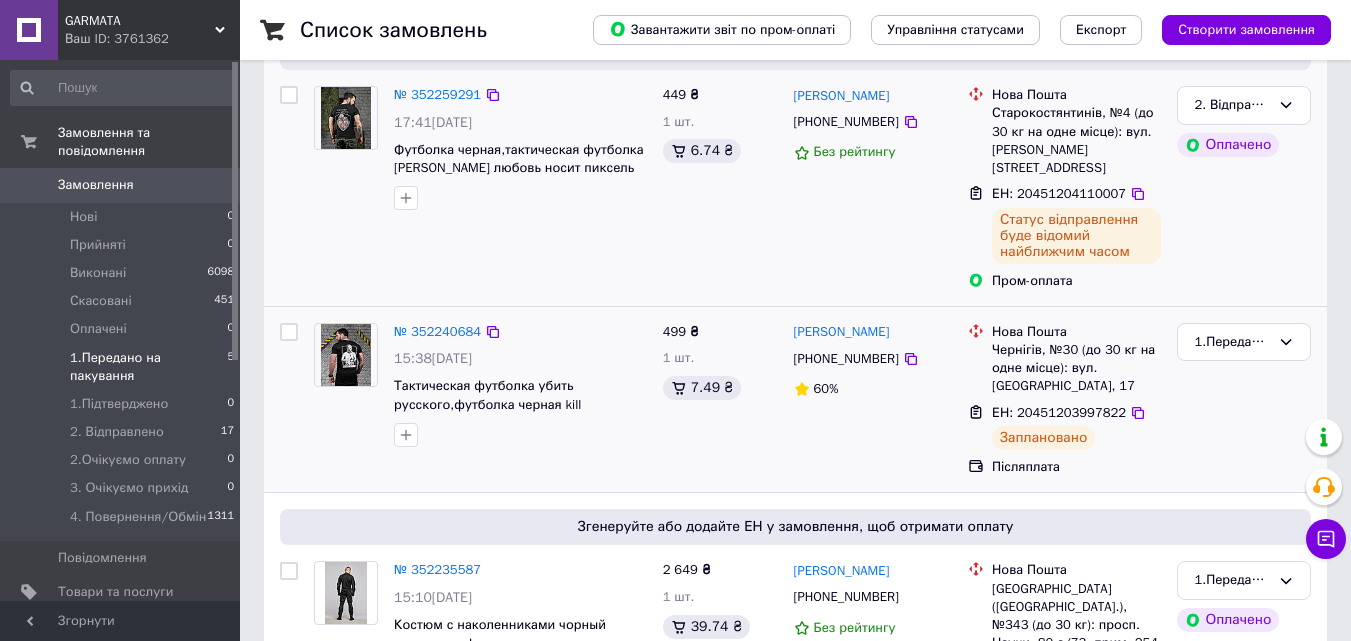 scroll, scrollTop: 400, scrollLeft: 0, axis: vertical 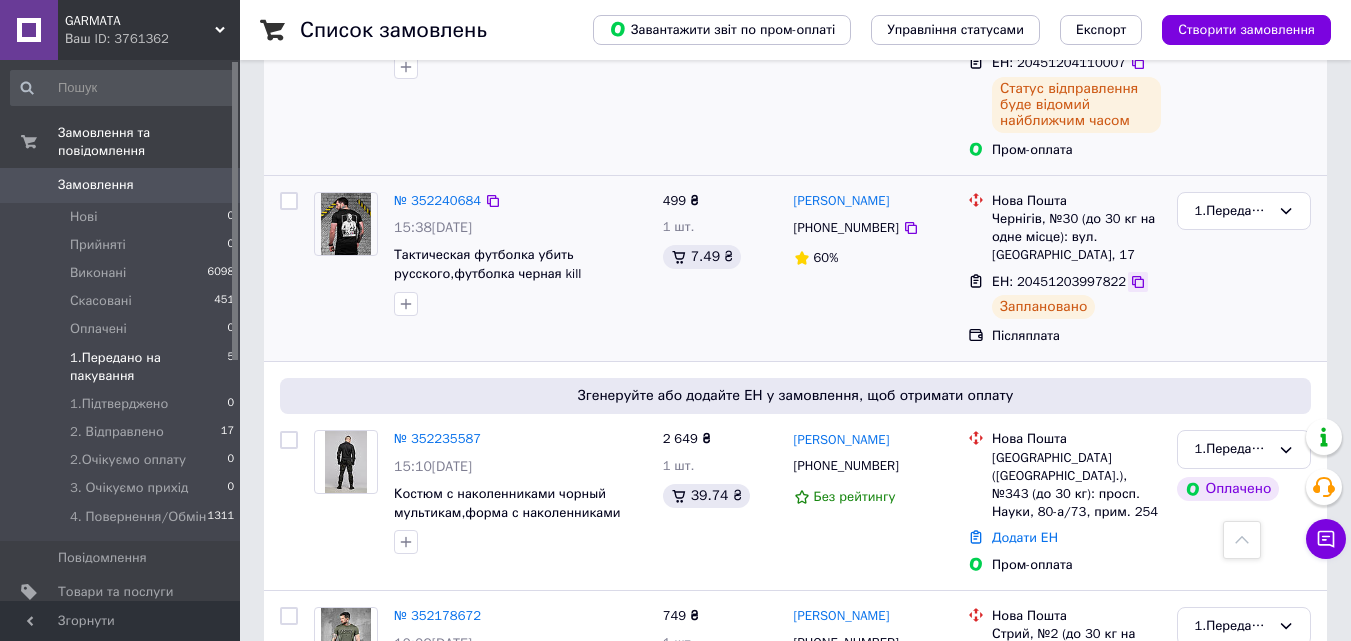click 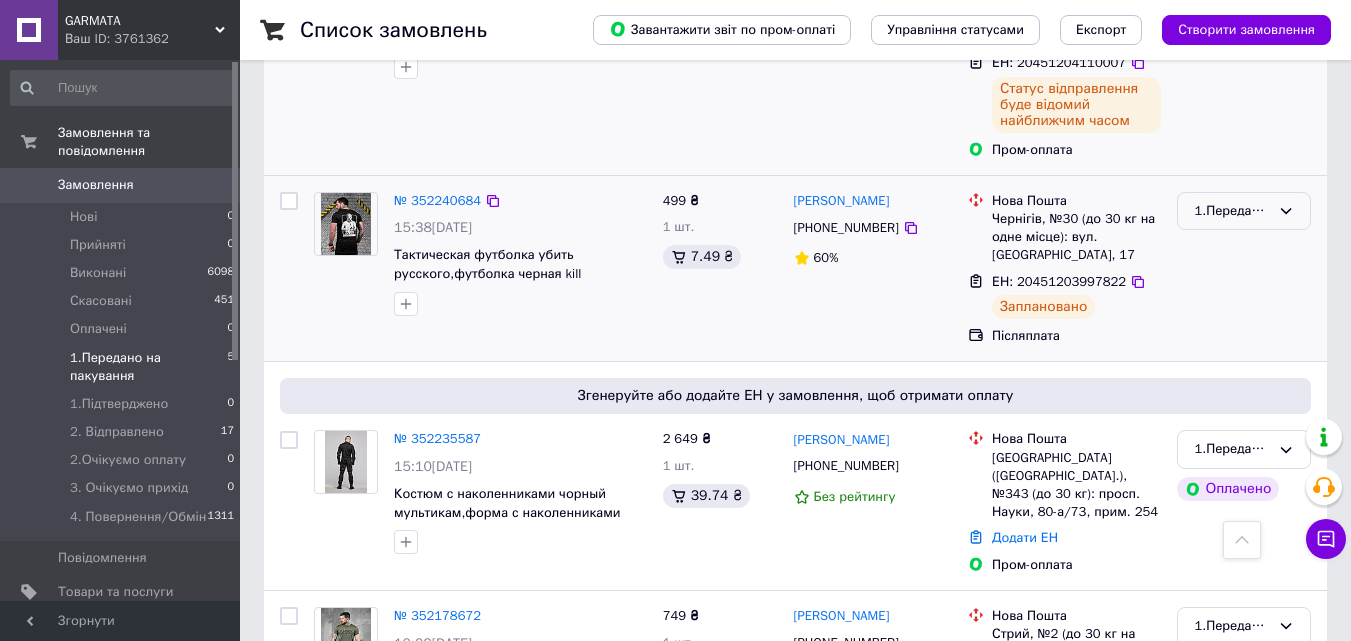 click on "1.Передано на пакування" at bounding box center [1244, 211] 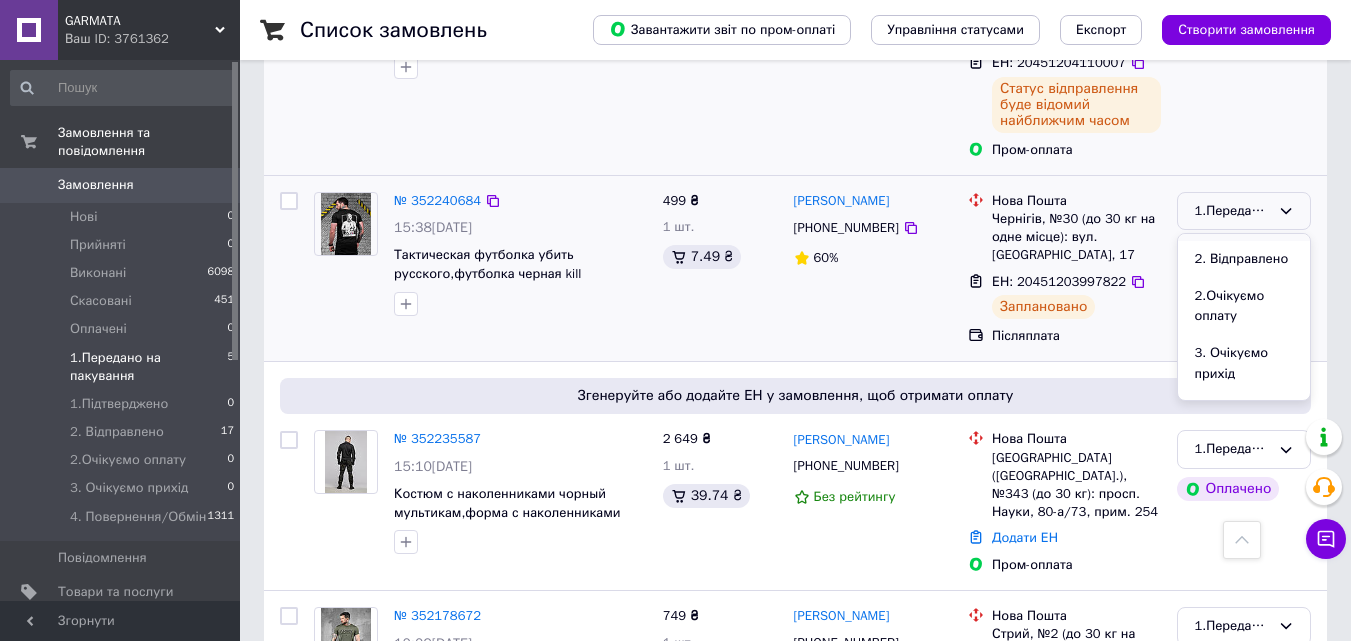 scroll, scrollTop: 200, scrollLeft: 0, axis: vertical 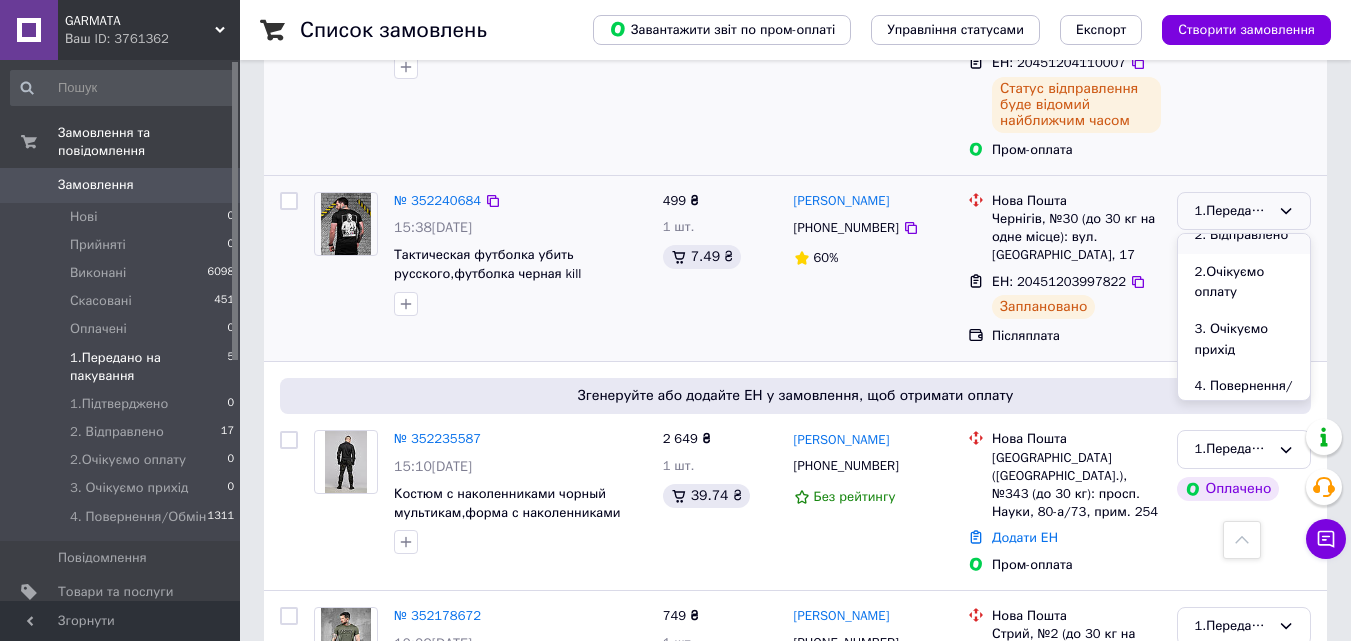 click on "2. Відправлено" at bounding box center [1244, 235] 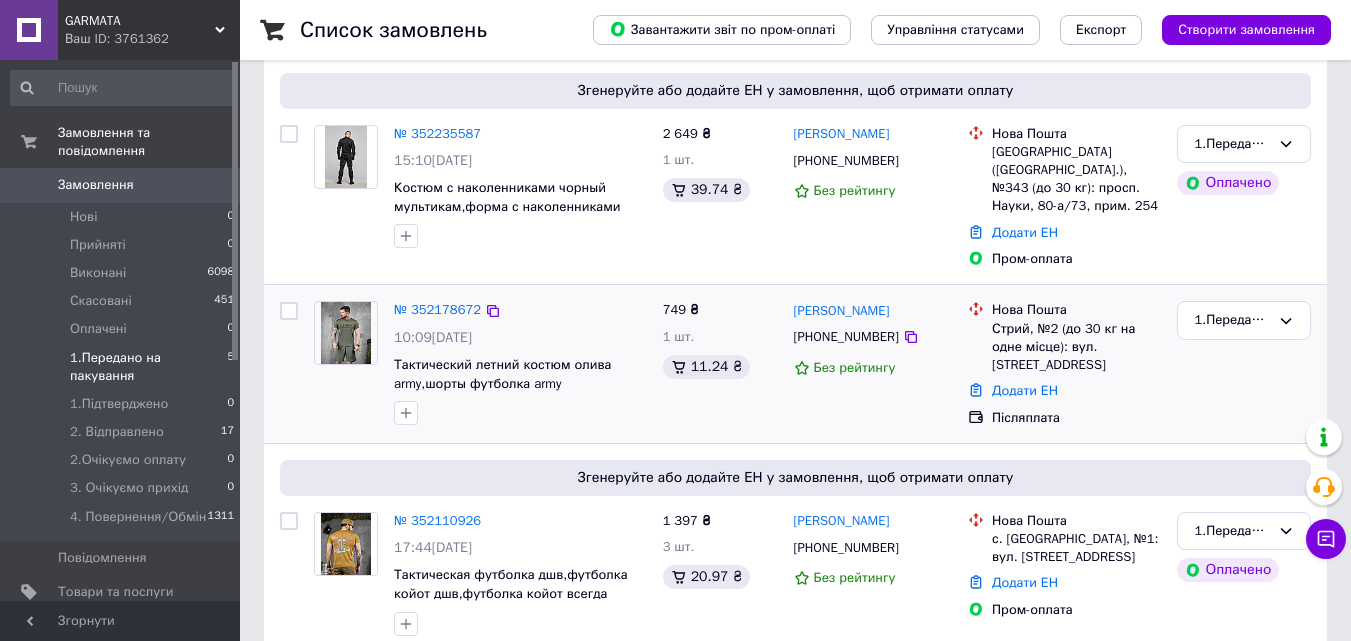 scroll, scrollTop: 429, scrollLeft: 0, axis: vertical 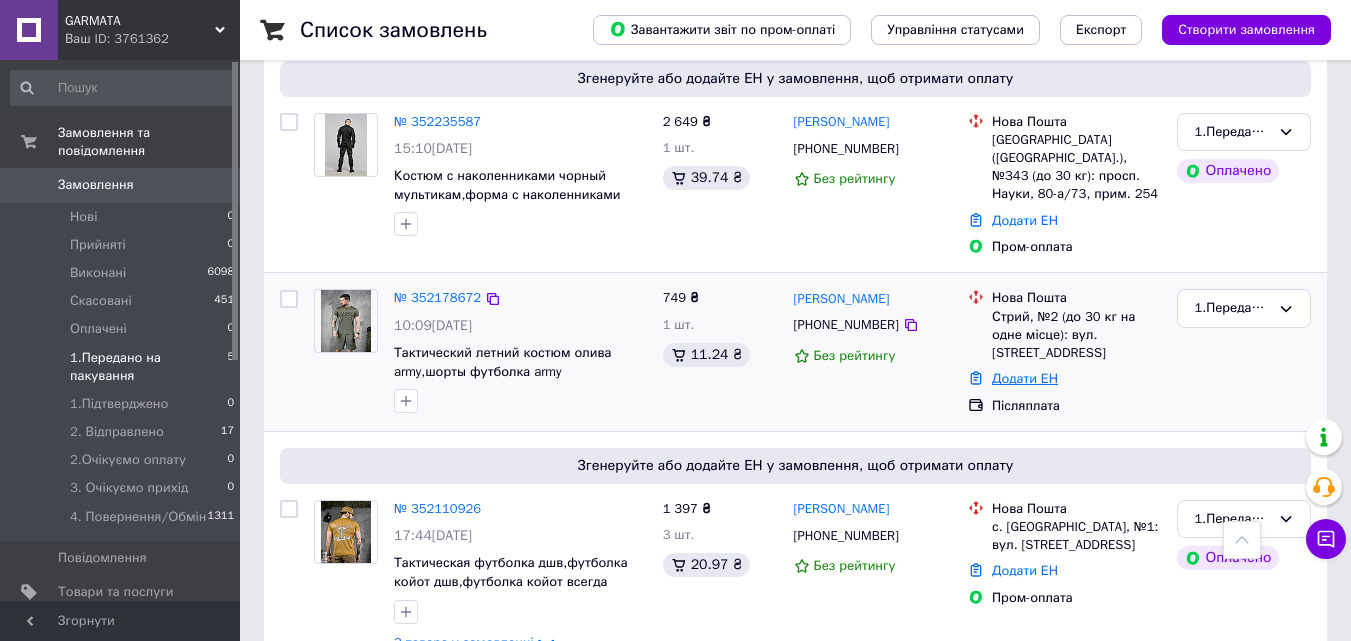 click on "Додати ЕН" at bounding box center (1025, 378) 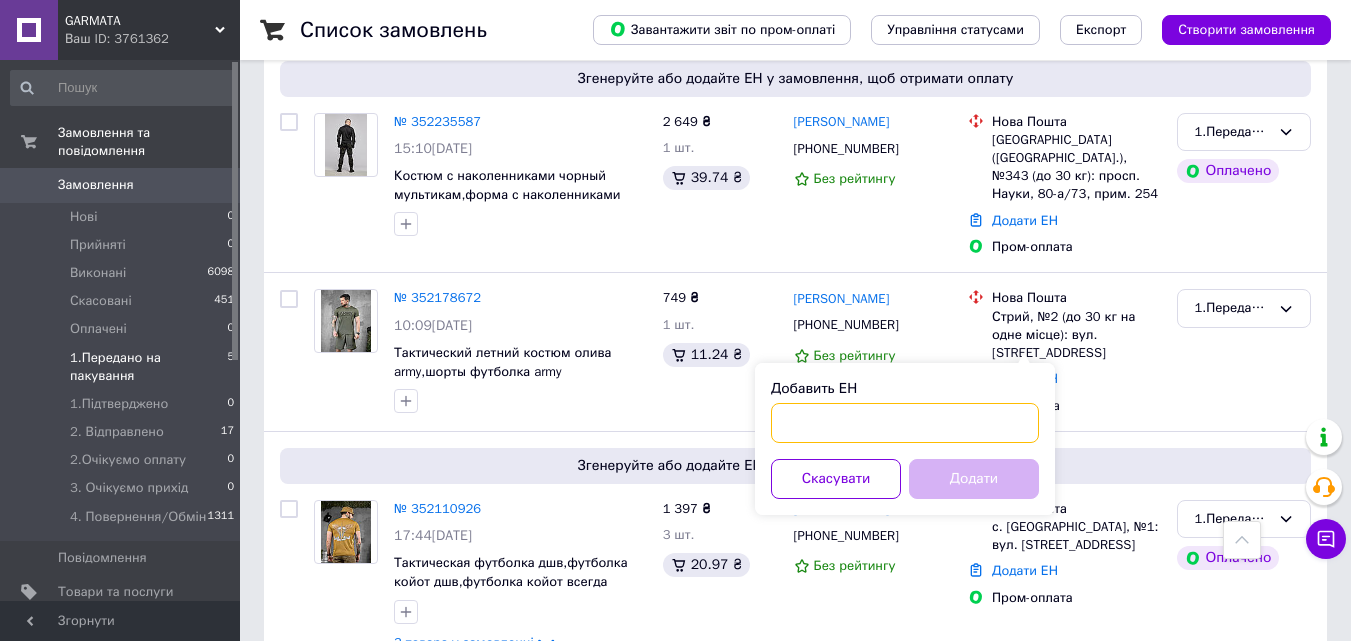 click on "Добавить ЕН" at bounding box center [905, 423] 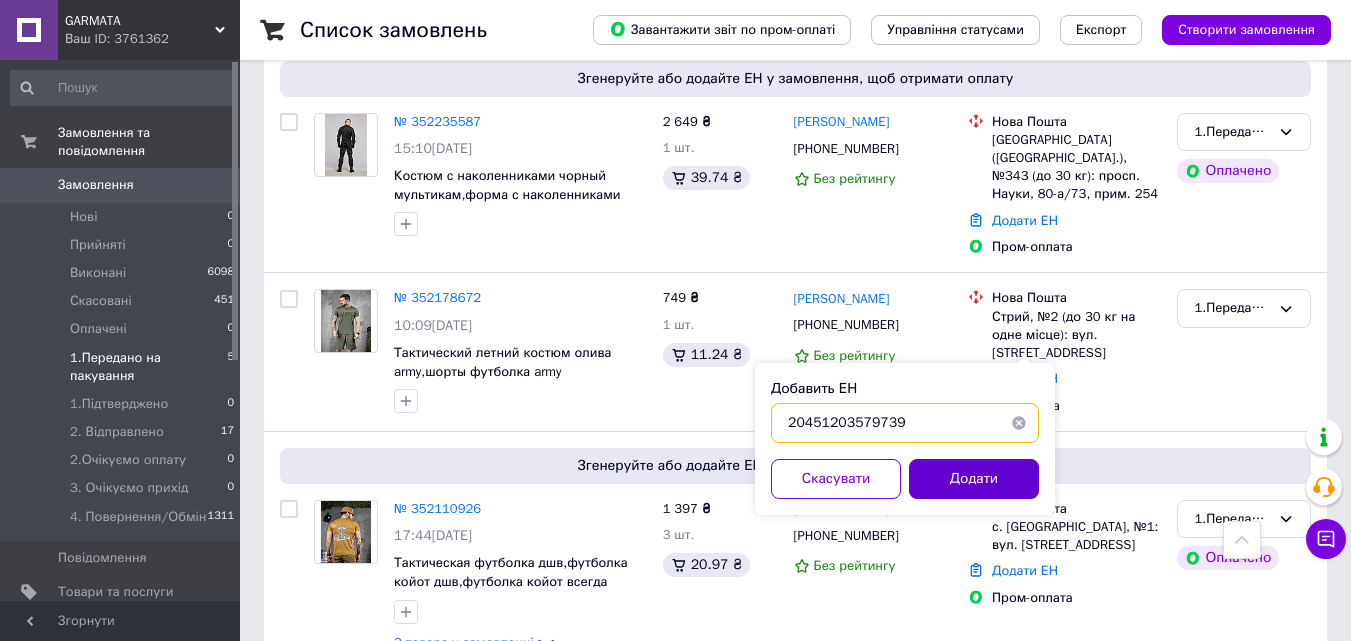 type on "20451203579739" 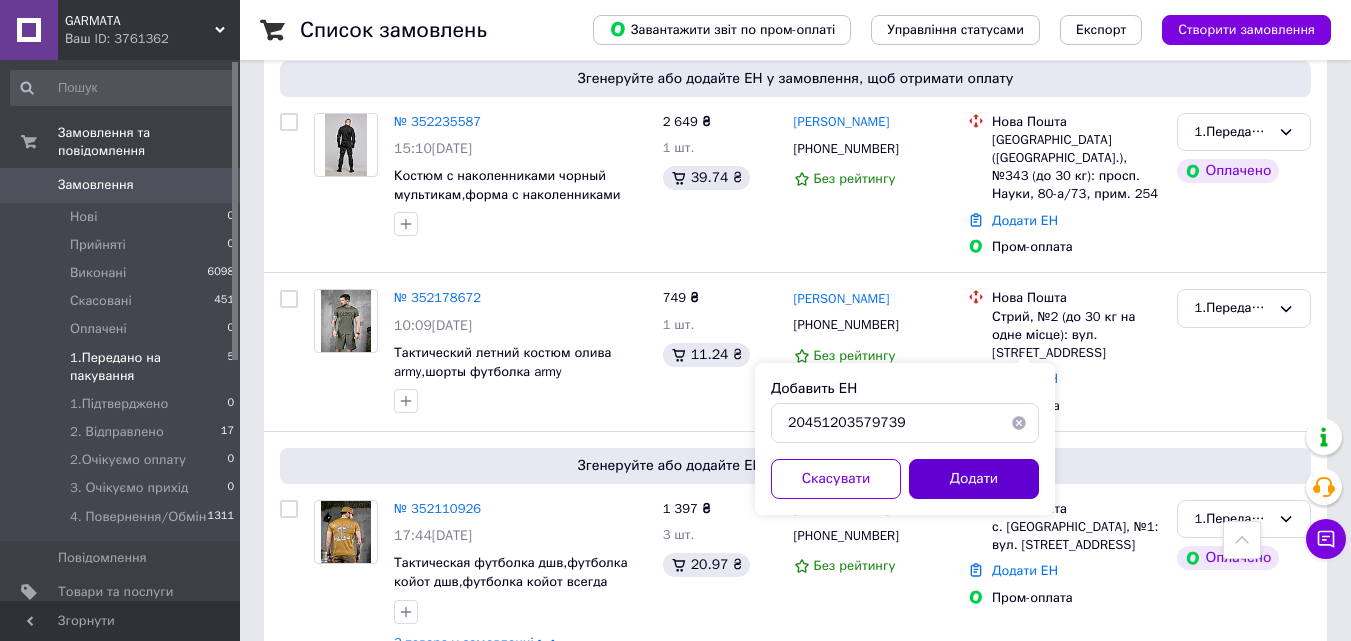 click on "Додати" at bounding box center [974, 479] 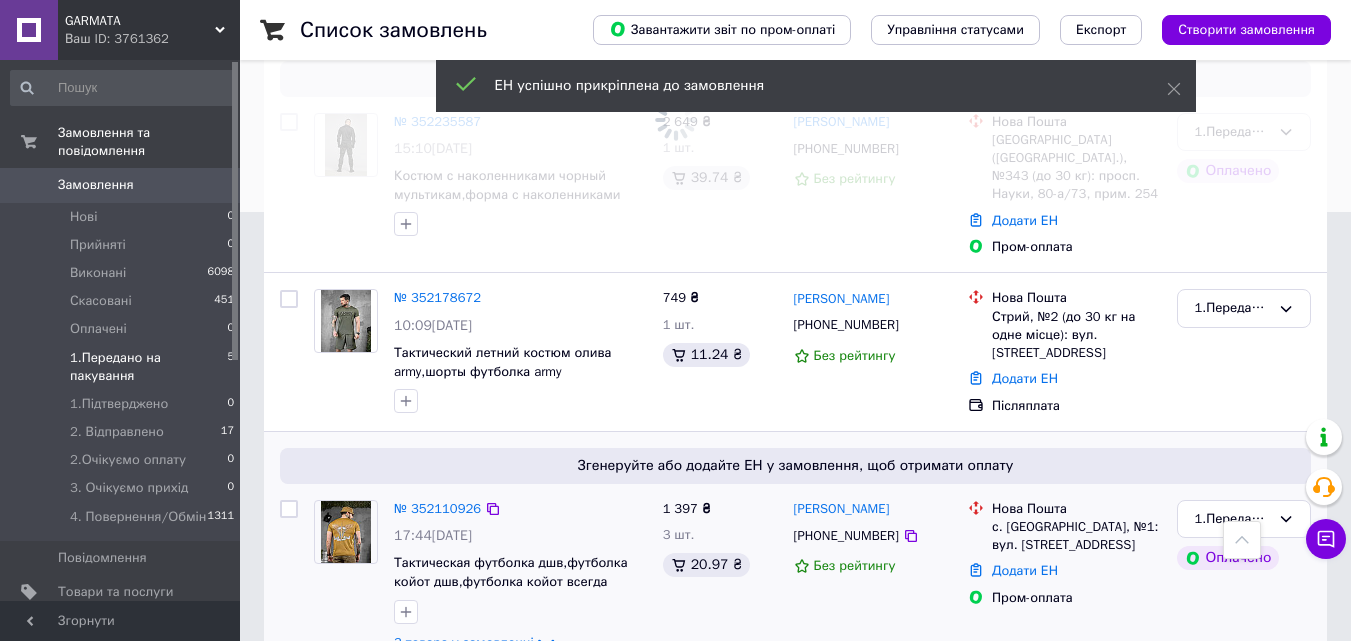 scroll, scrollTop: 261, scrollLeft: 0, axis: vertical 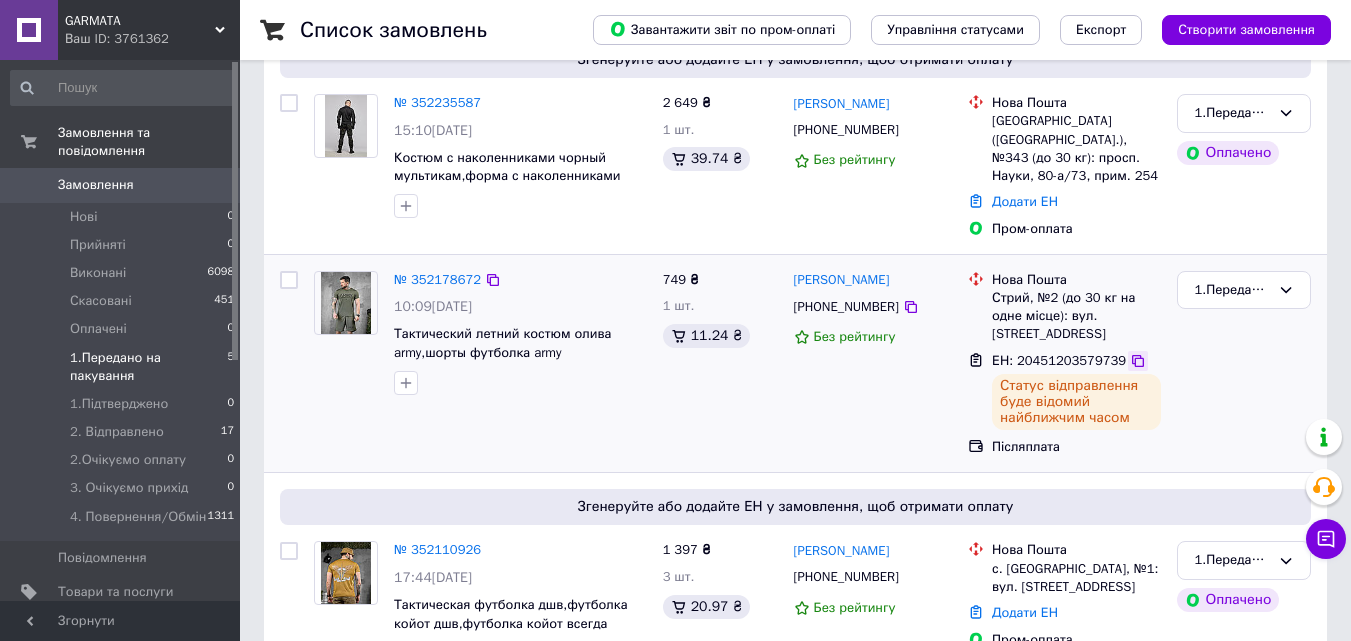 click 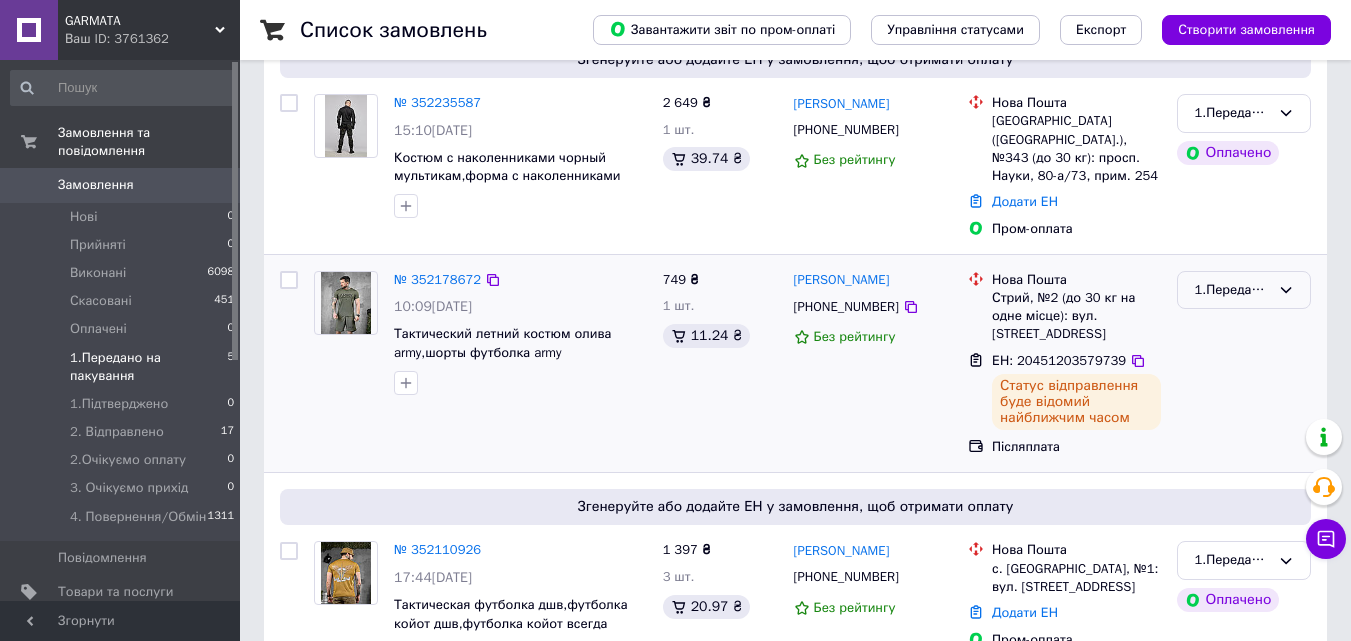 click on "1.Передано на пакування" at bounding box center (1232, 290) 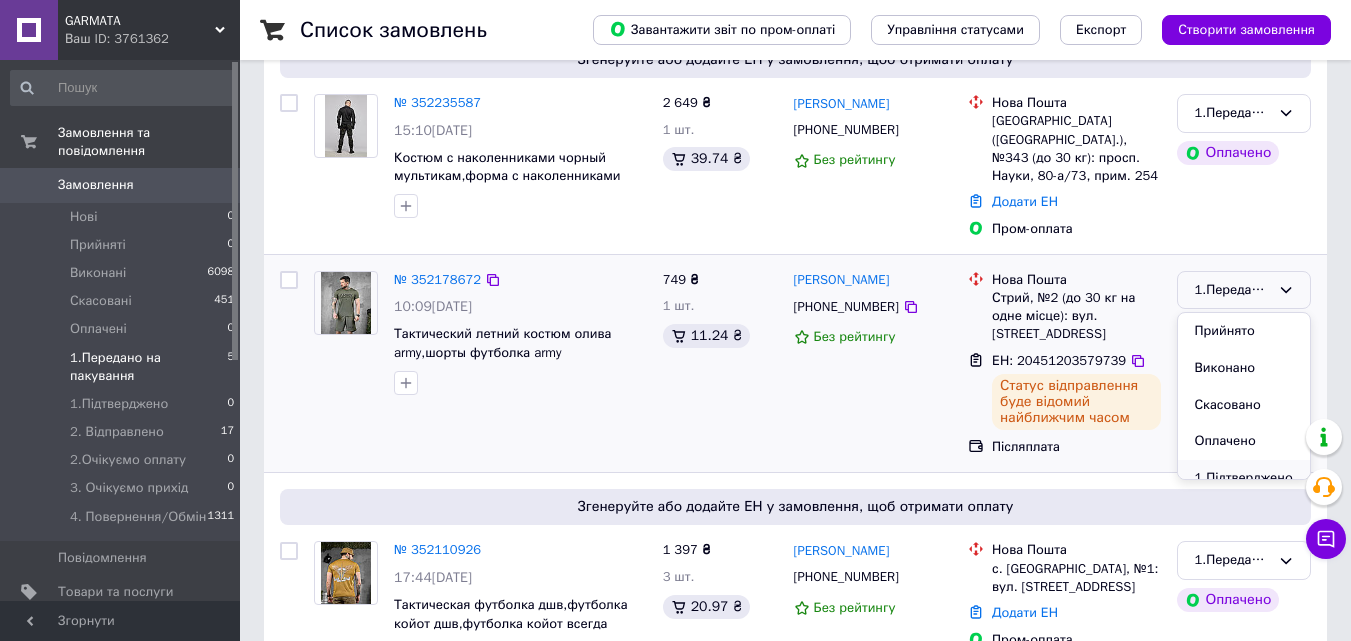 scroll, scrollTop: 100, scrollLeft: 0, axis: vertical 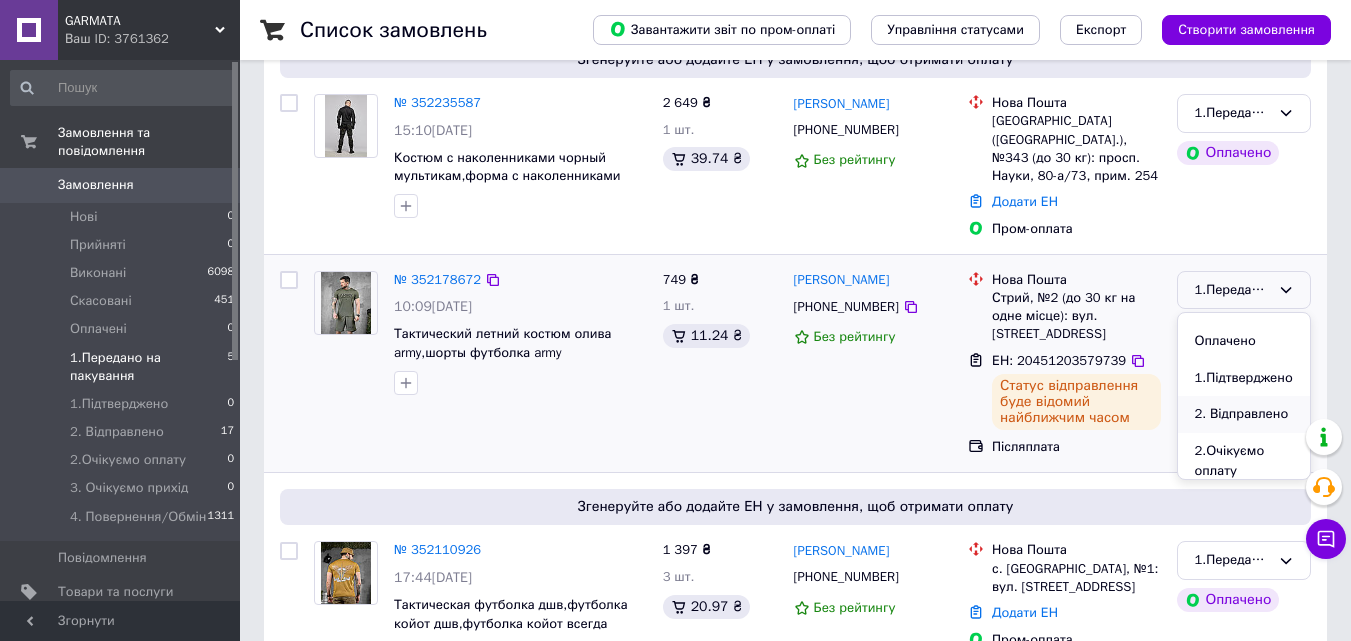 click on "2. Відправлено" at bounding box center [1244, 414] 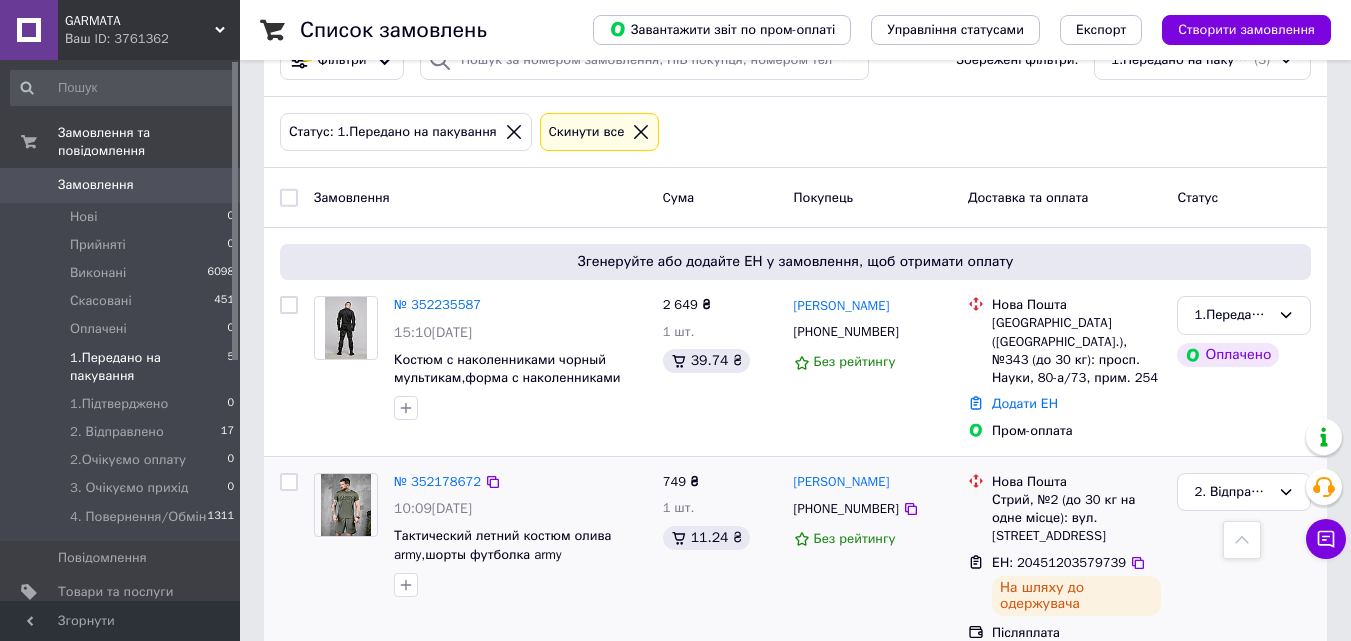 scroll, scrollTop: 23, scrollLeft: 0, axis: vertical 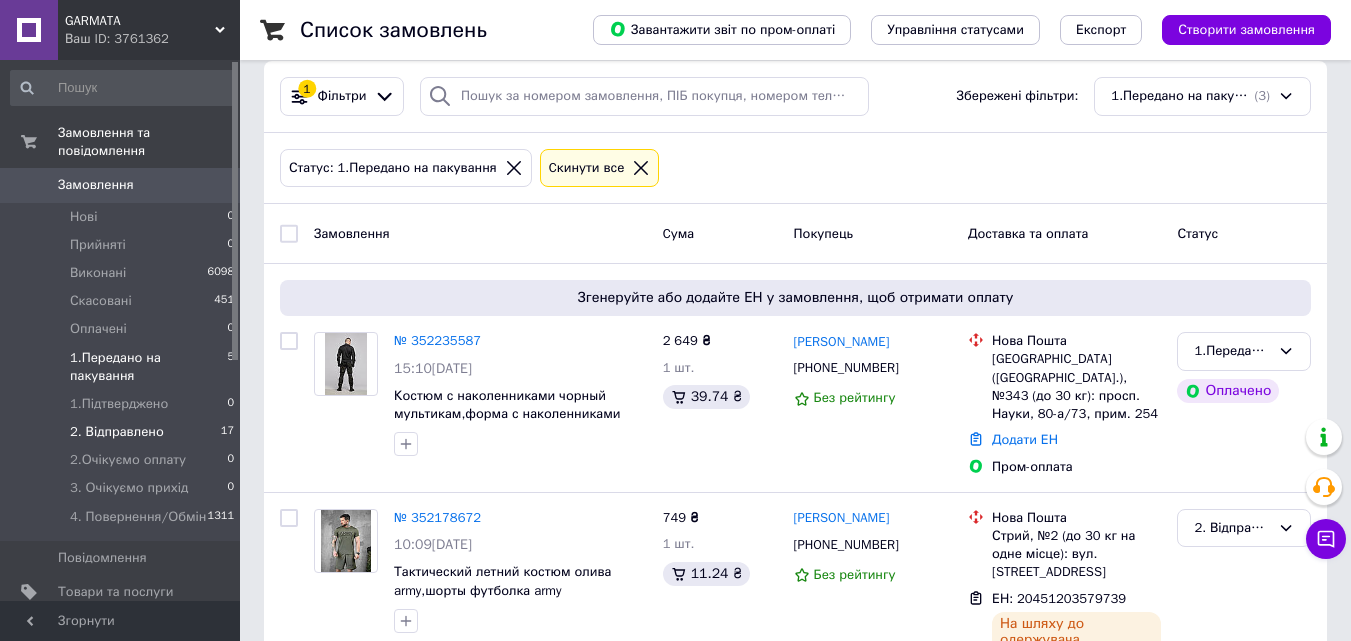 click on "2. Відправлено" at bounding box center (117, 432) 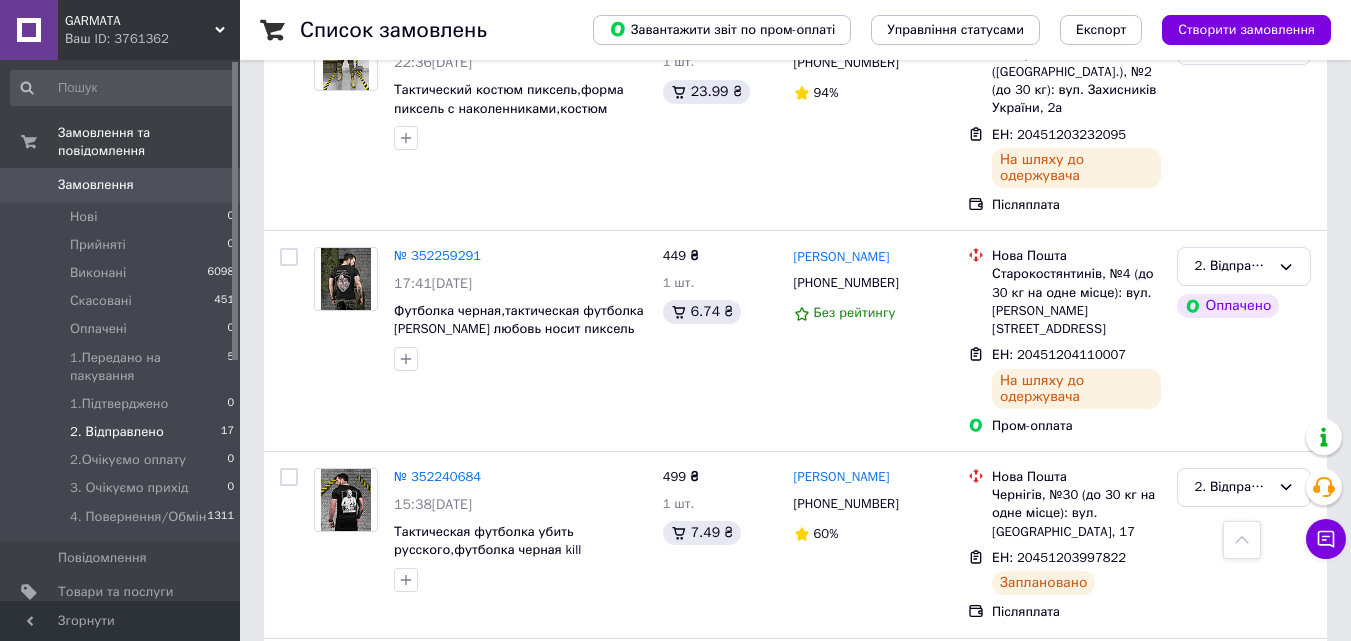 scroll, scrollTop: 700, scrollLeft: 0, axis: vertical 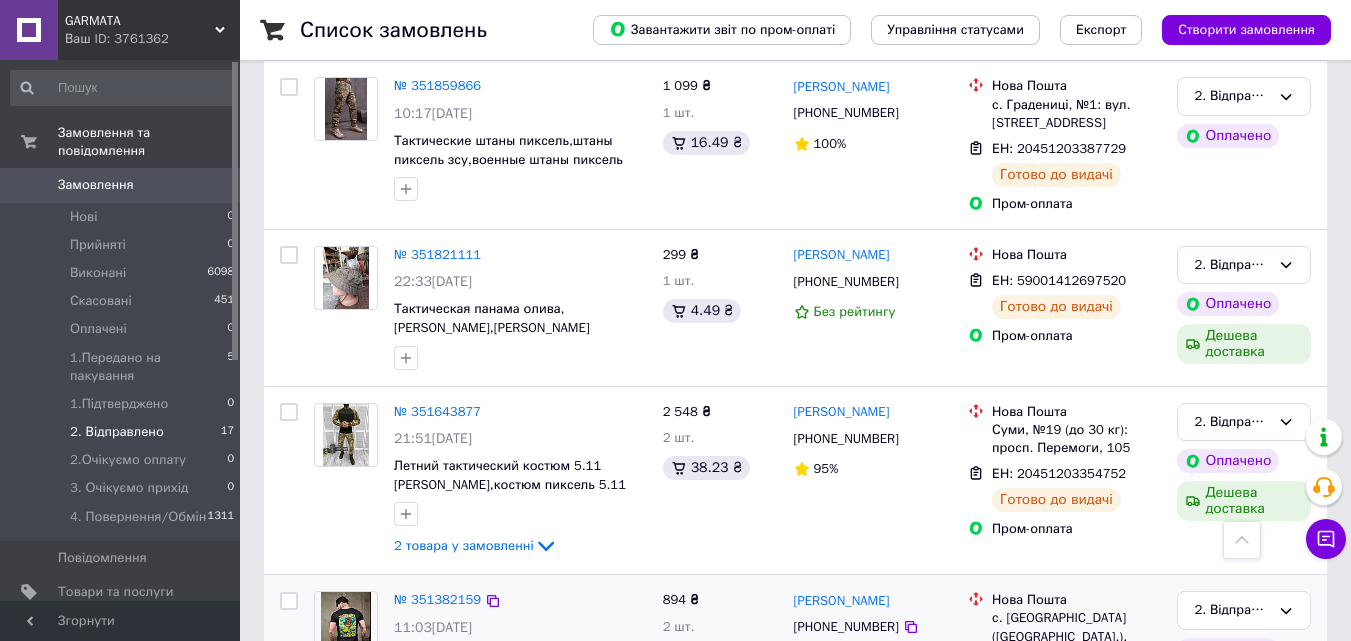 click at bounding box center (1138, 718) 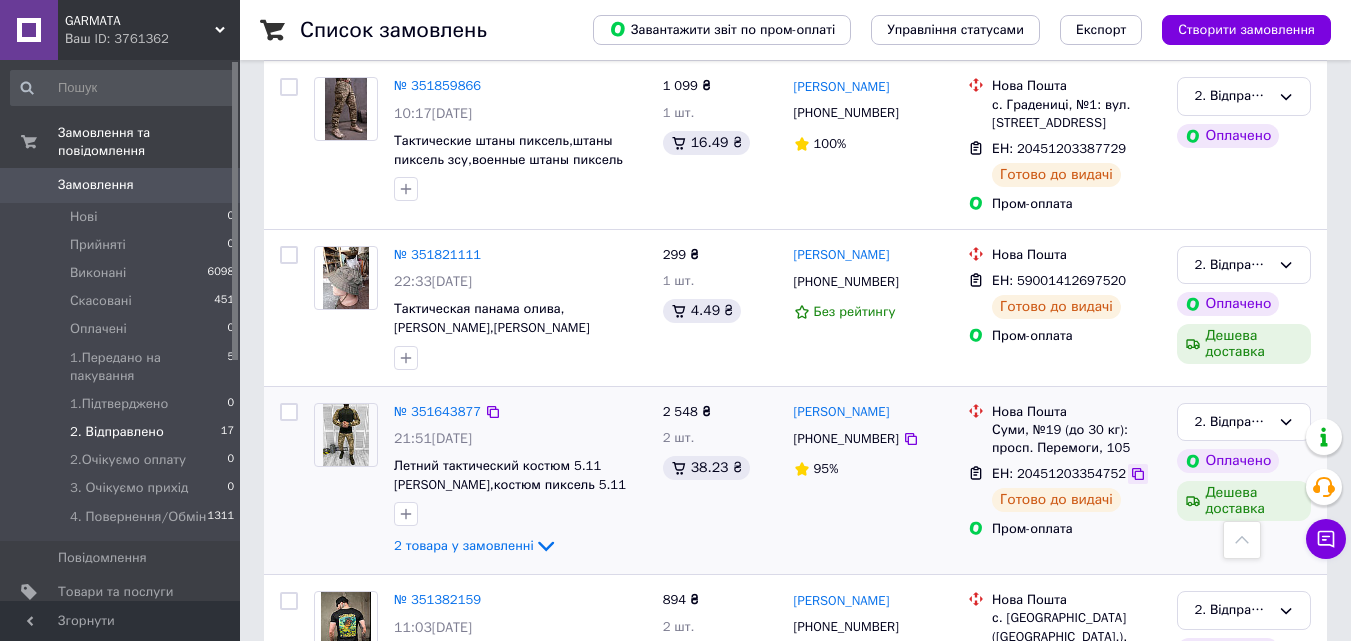 click 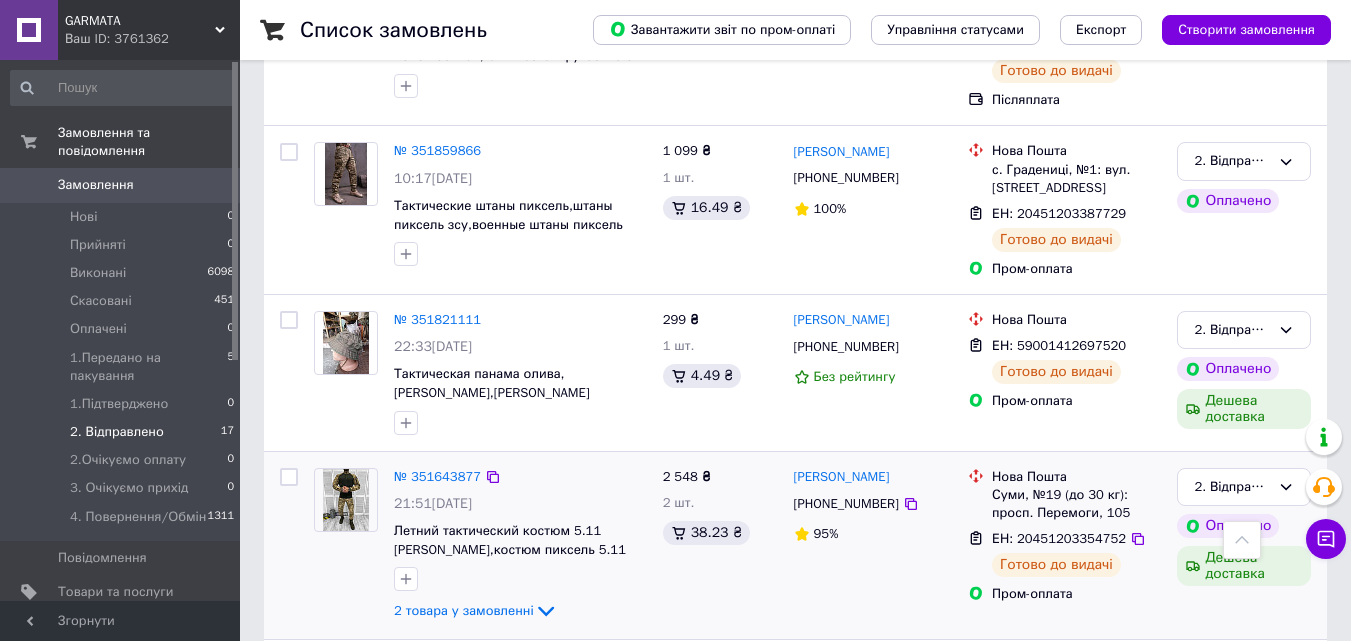 scroll, scrollTop: 3406, scrollLeft: 0, axis: vertical 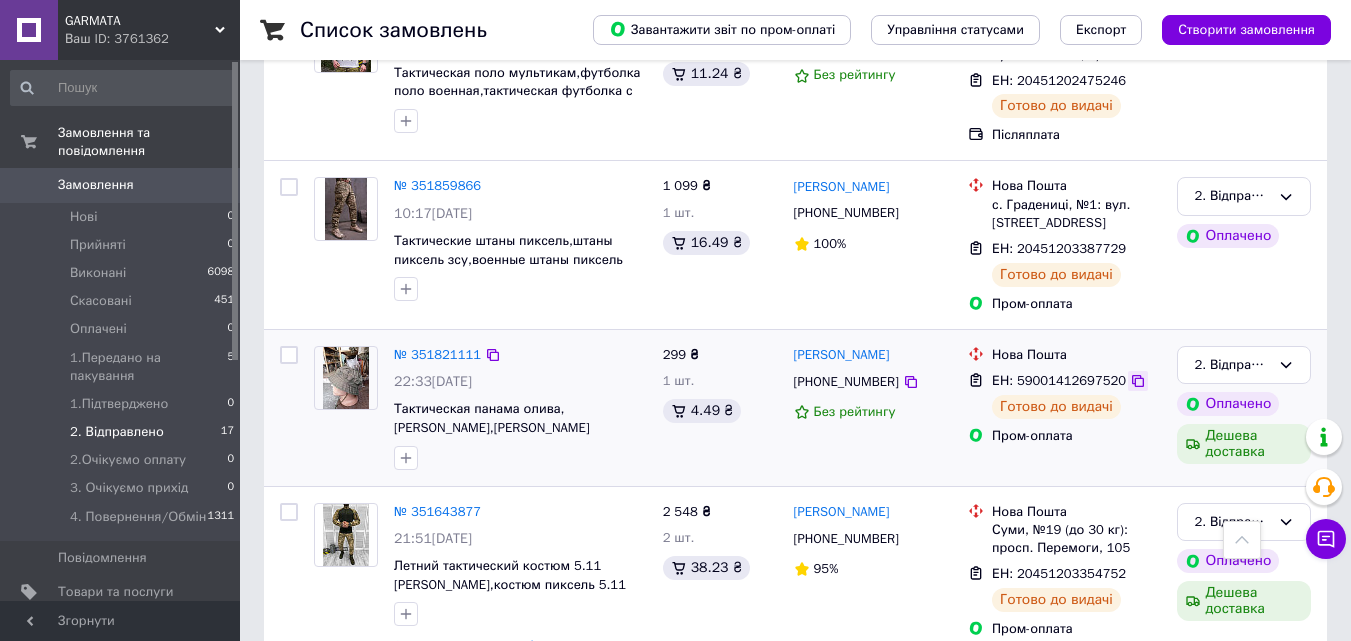 click 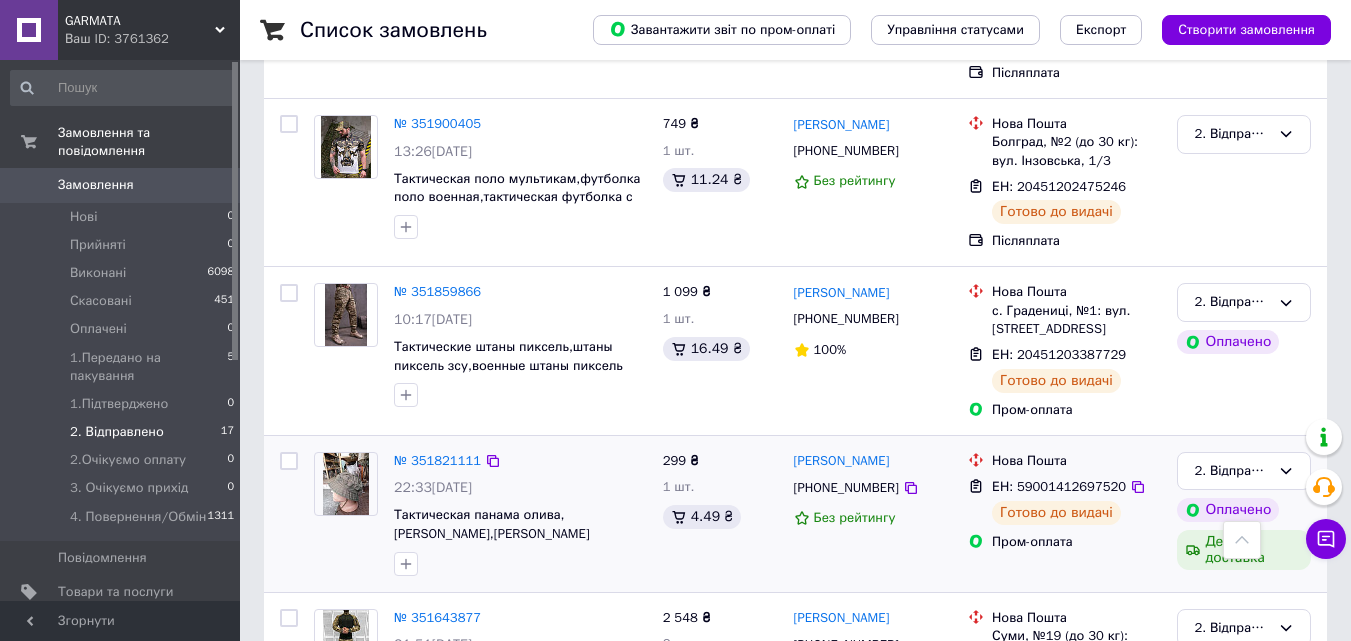 scroll, scrollTop: 3306, scrollLeft: 0, axis: vertical 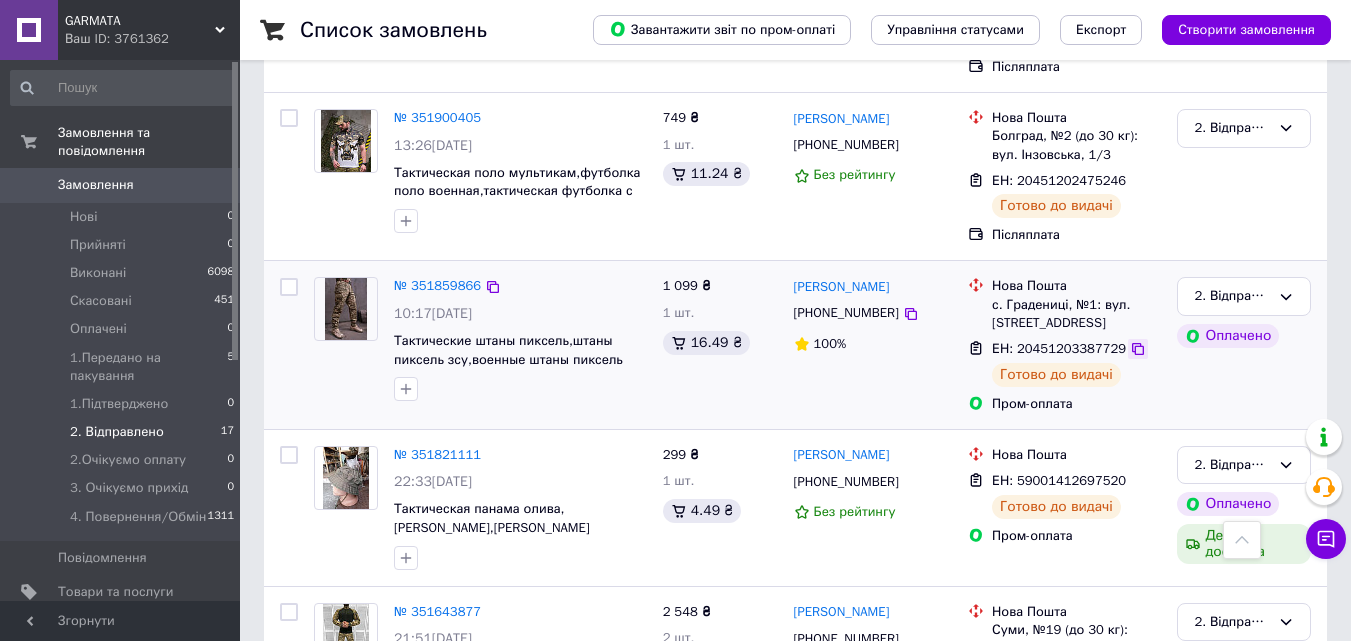 click 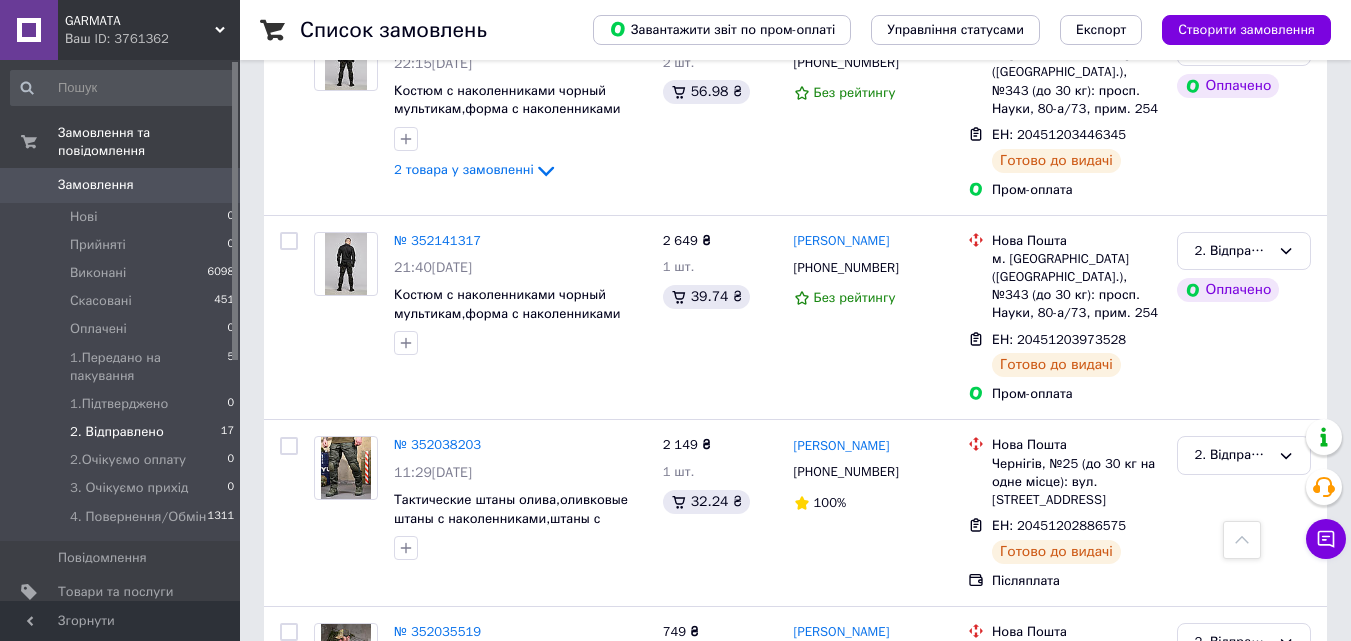 scroll, scrollTop: 2306, scrollLeft: 0, axis: vertical 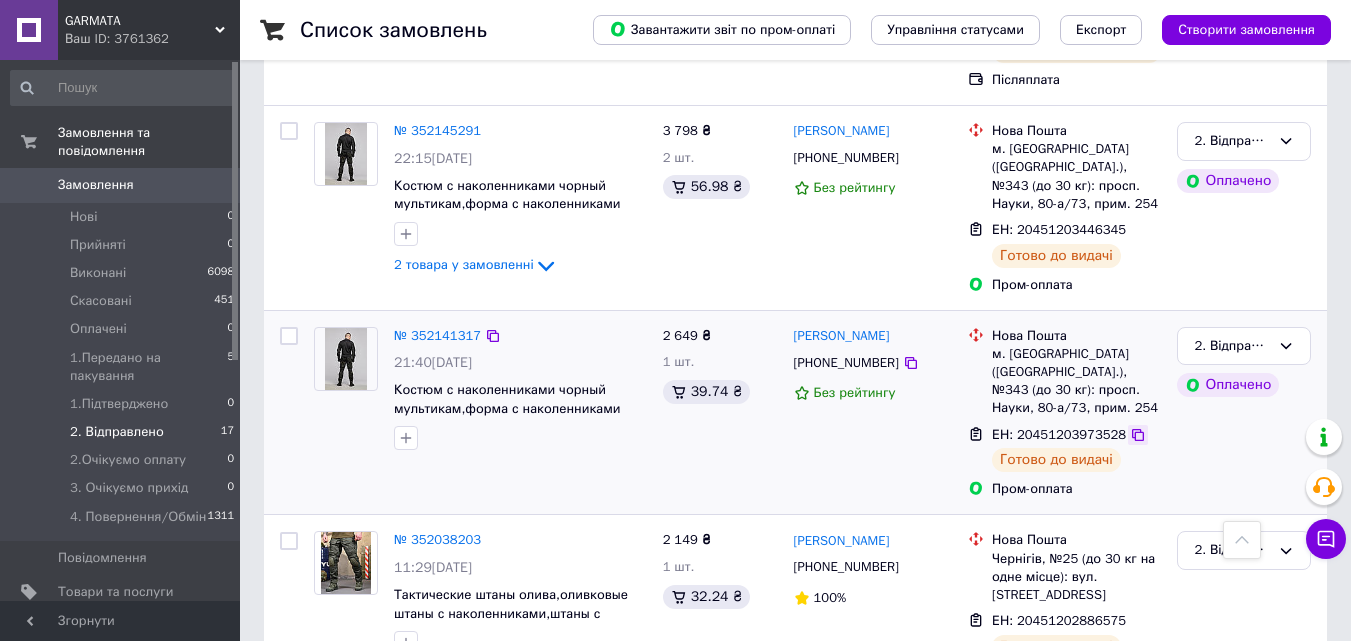 click 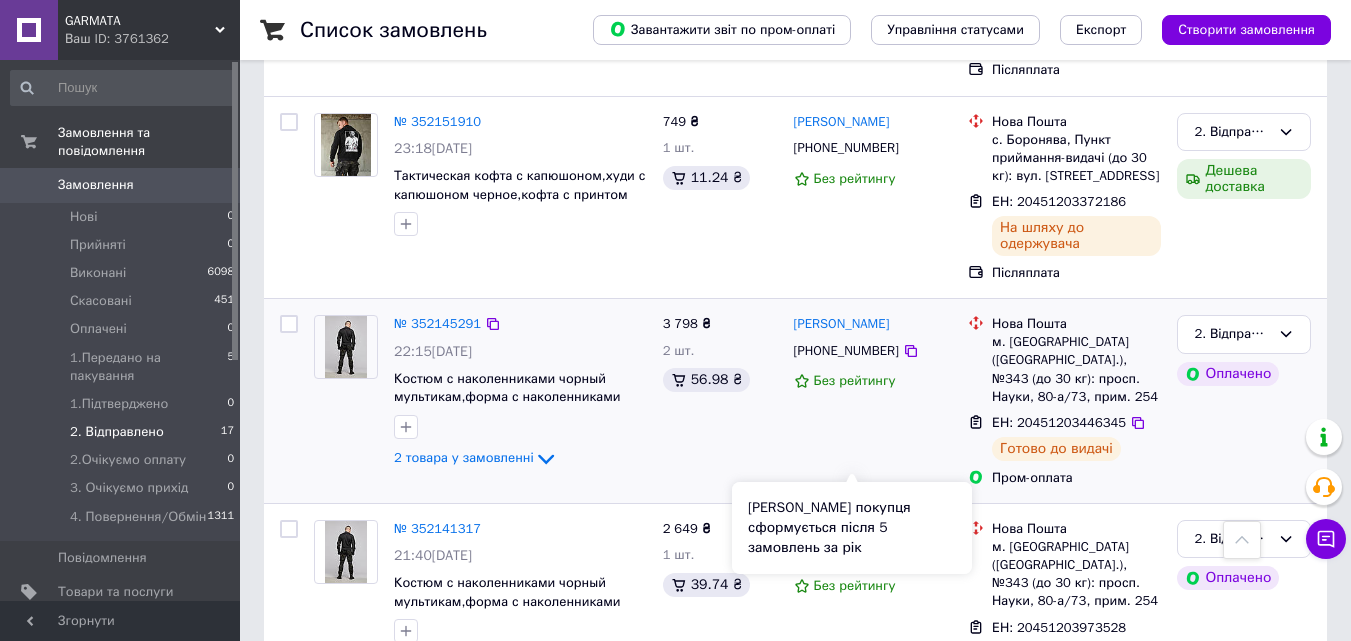 scroll, scrollTop: 2106, scrollLeft: 0, axis: vertical 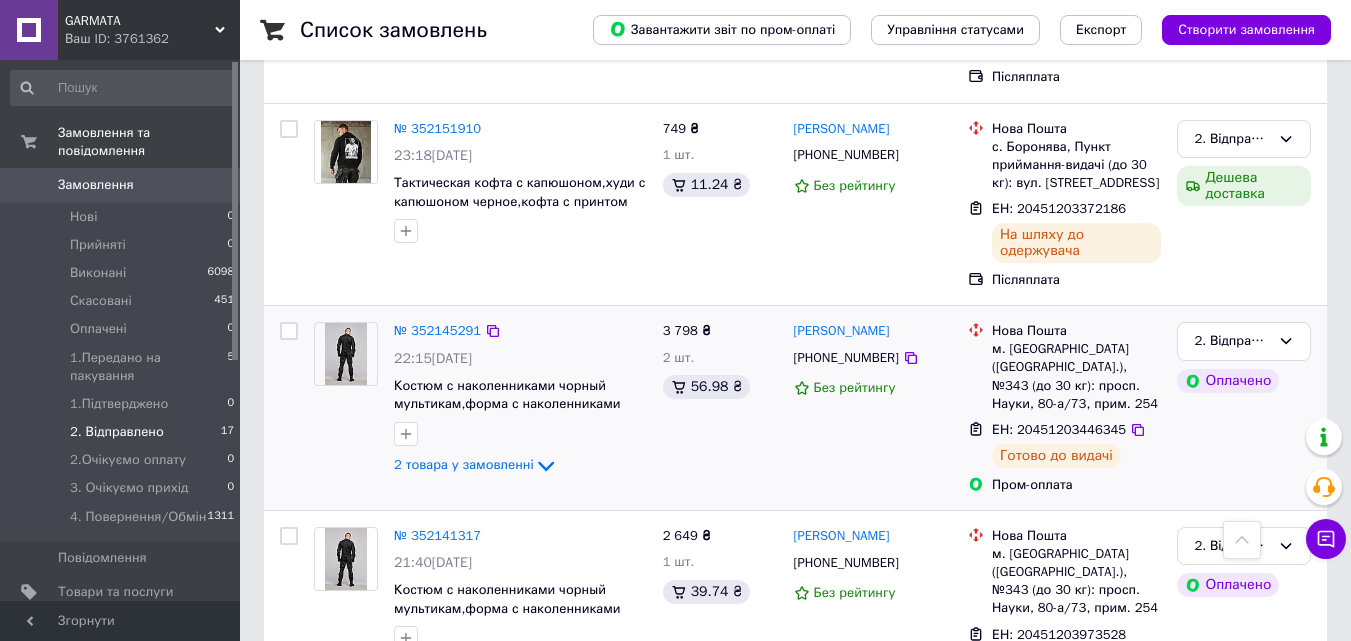 click on "Нова Пошта м. Київ (Київська обл.), №343 (до 30 кг): просп. Науки, 80-а/73, прим. 254" at bounding box center (1064, 367) 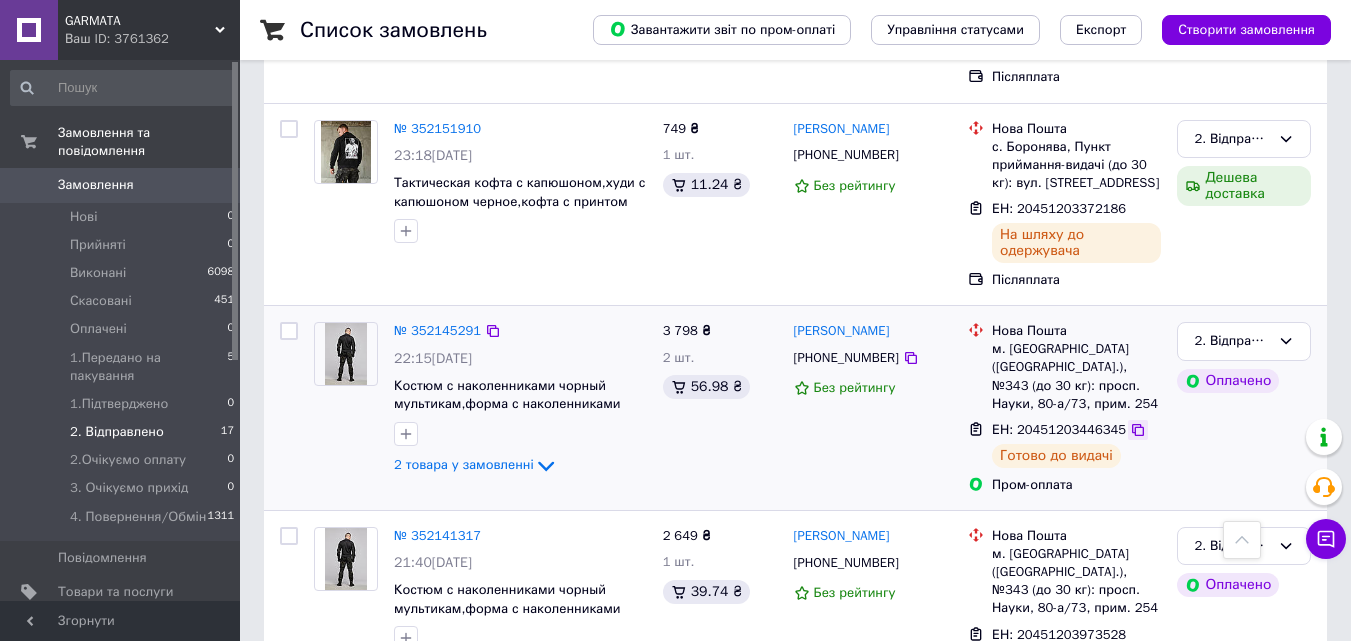 click 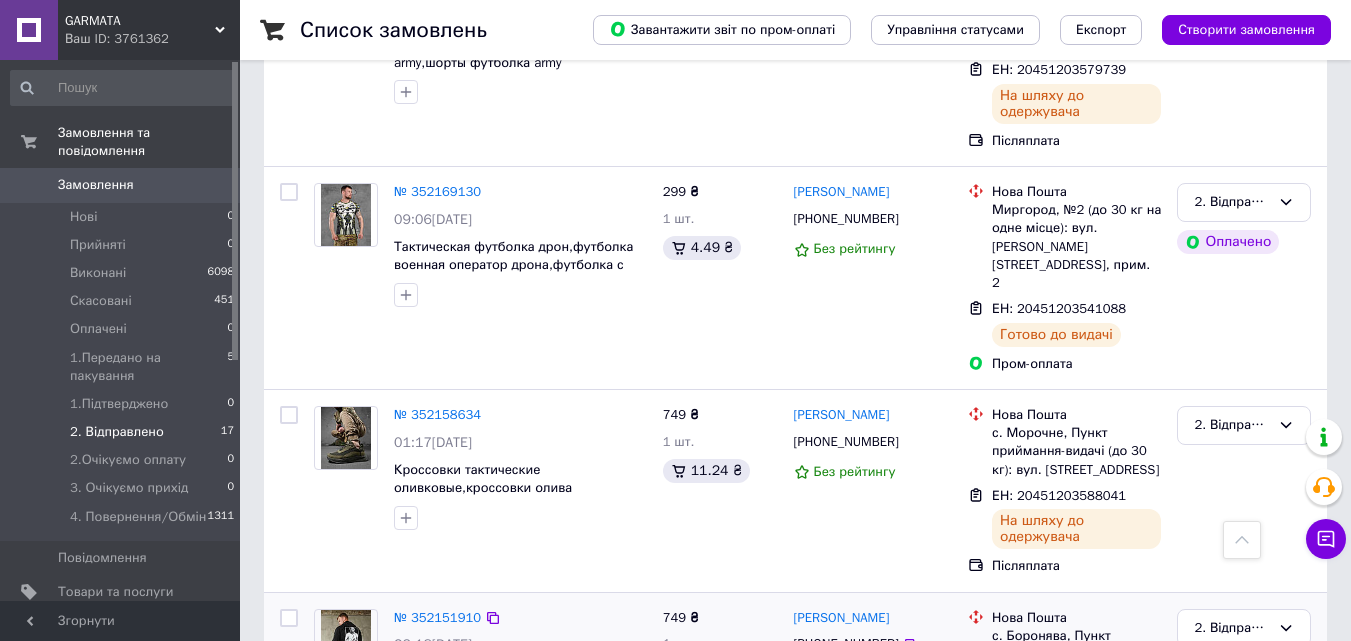 scroll, scrollTop: 1606, scrollLeft: 0, axis: vertical 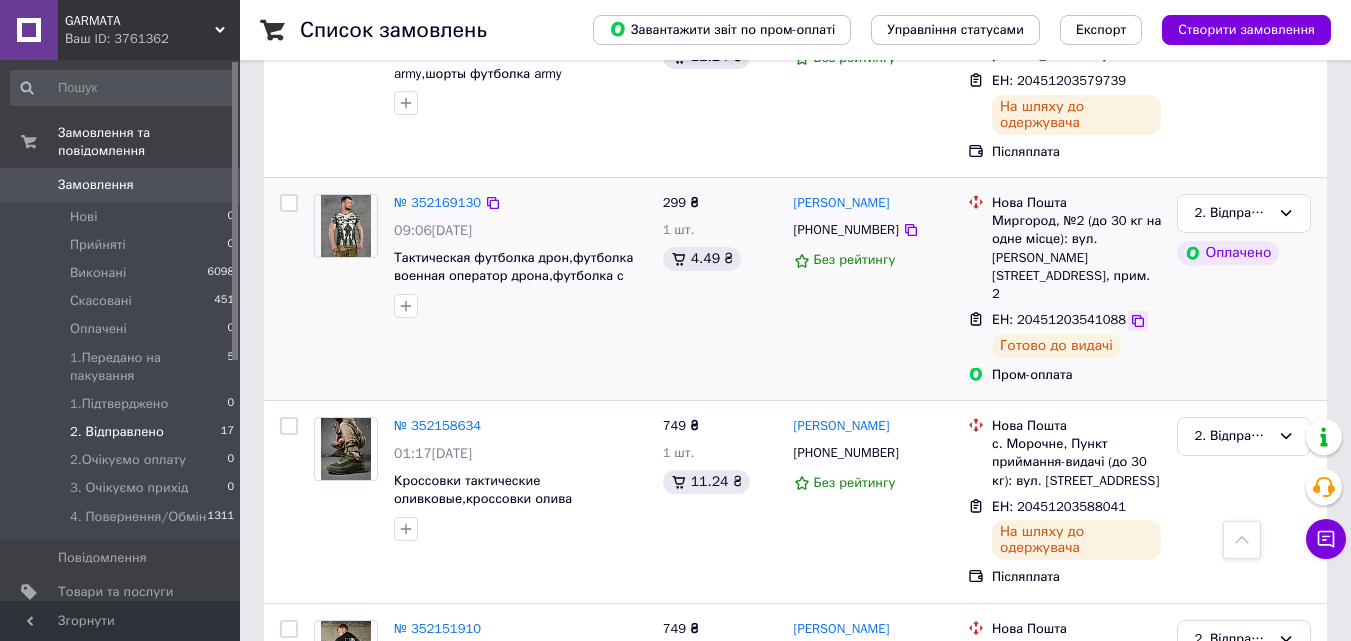 click 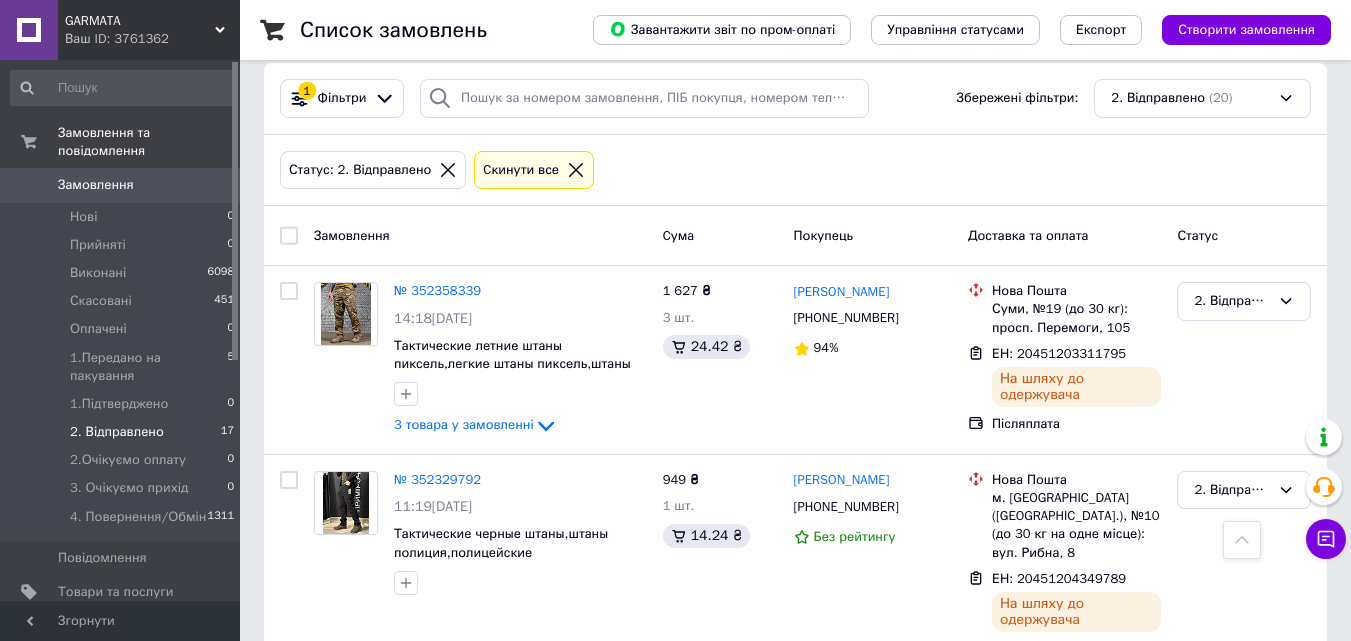 scroll, scrollTop: 0, scrollLeft: 0, axis: both 